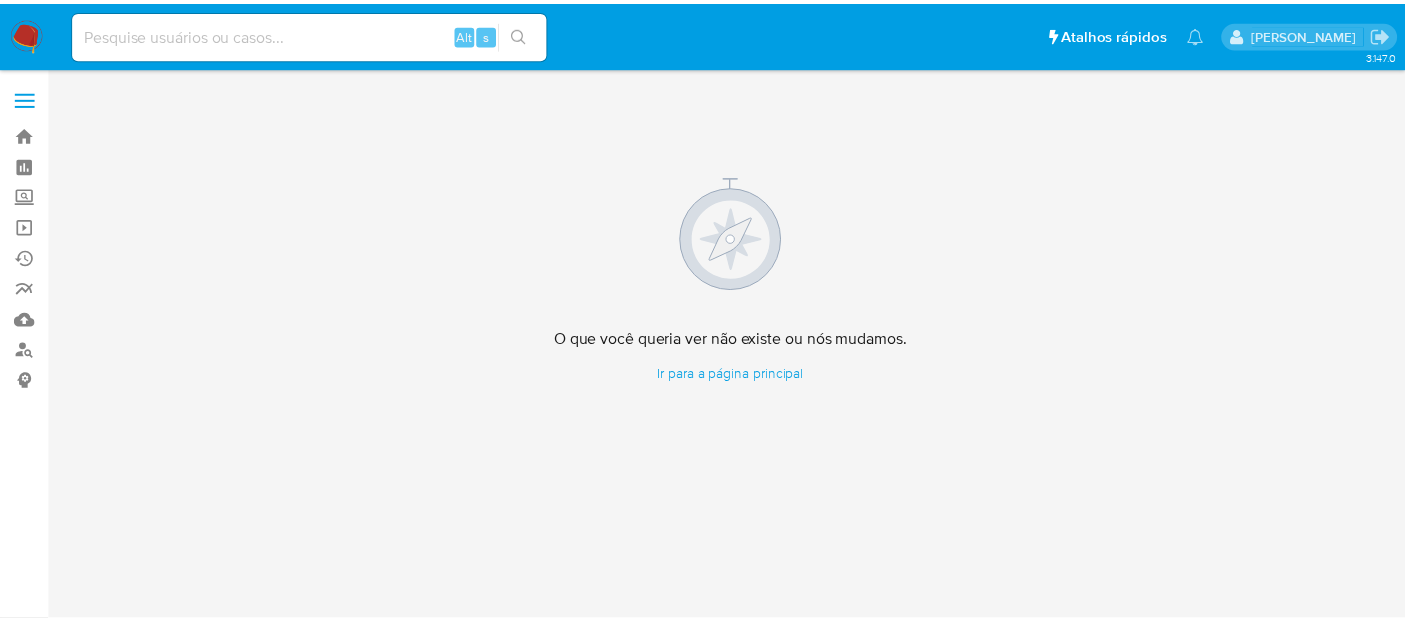 scroll, scrollTop: 0, scrollLeft: 0, axis: both 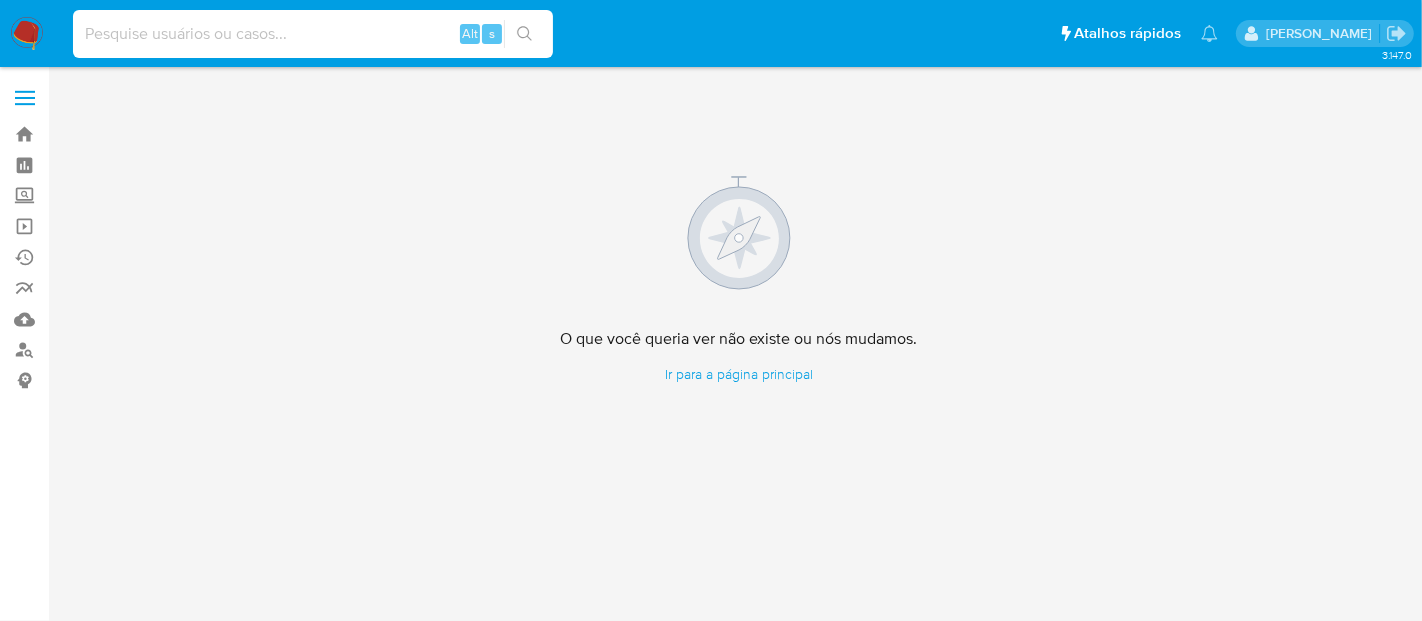 click at bounding box center [313, 34] 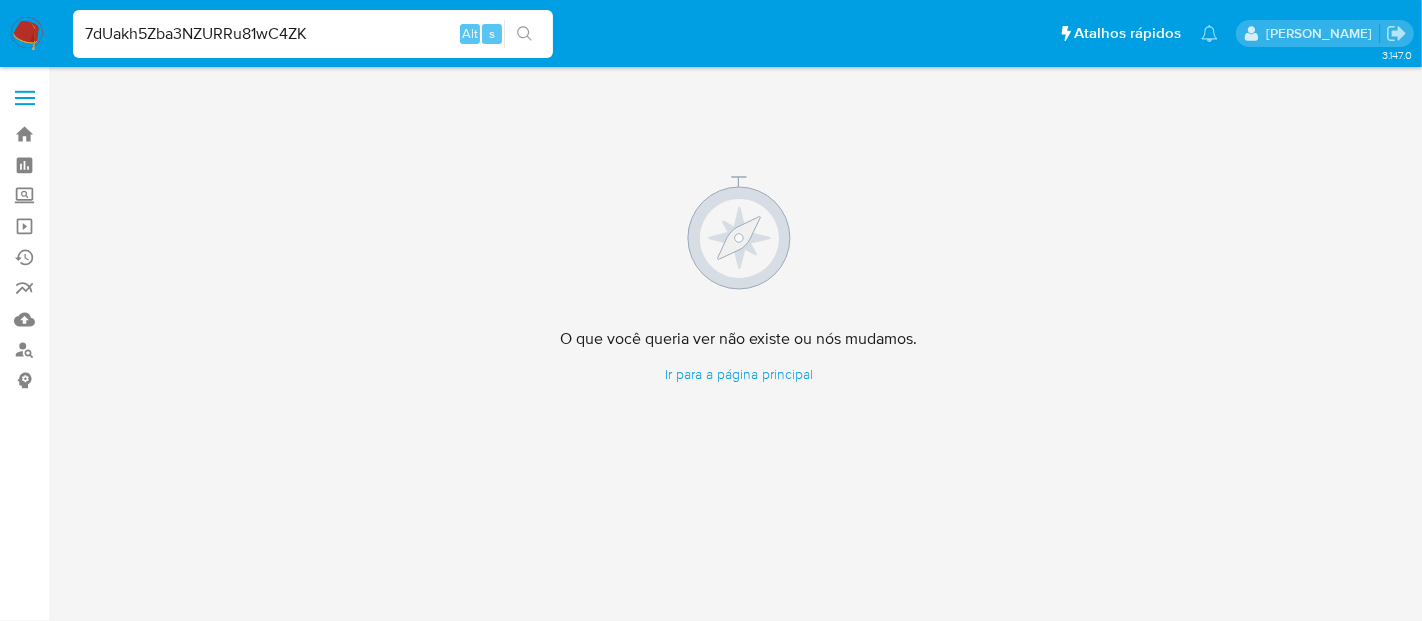 type on "7dUakh5Zba3NZURRu81wC4ZK" 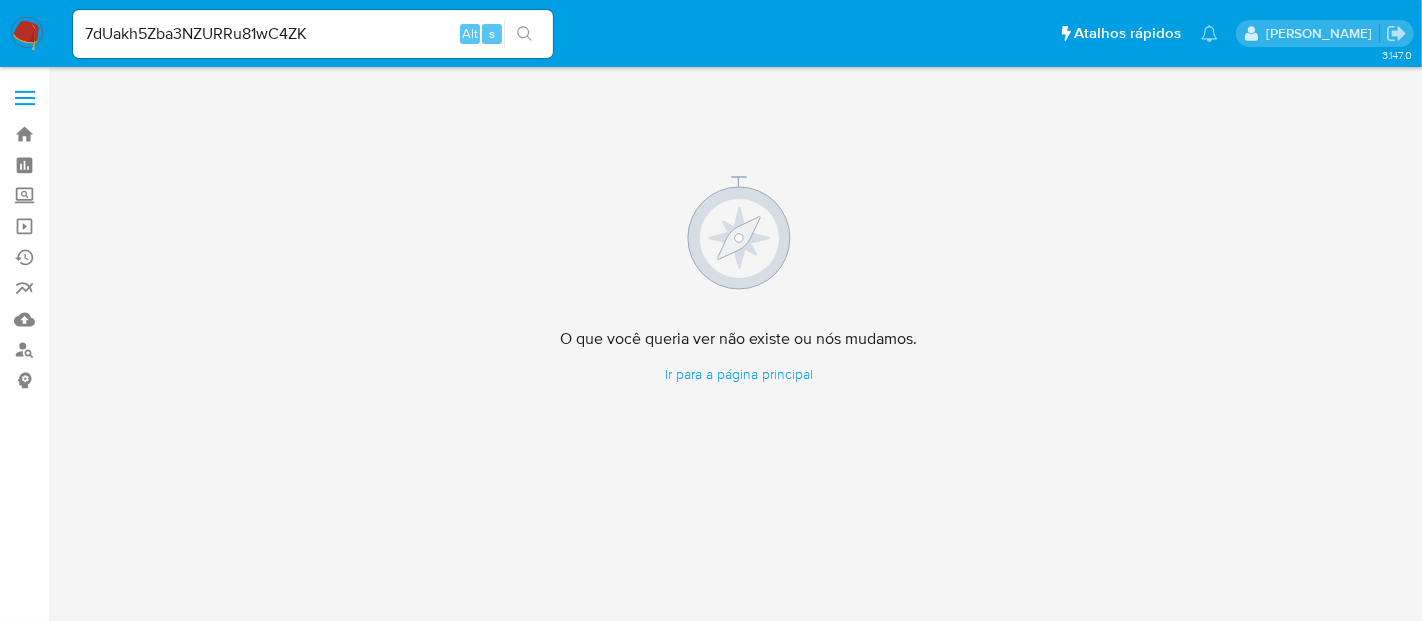 click 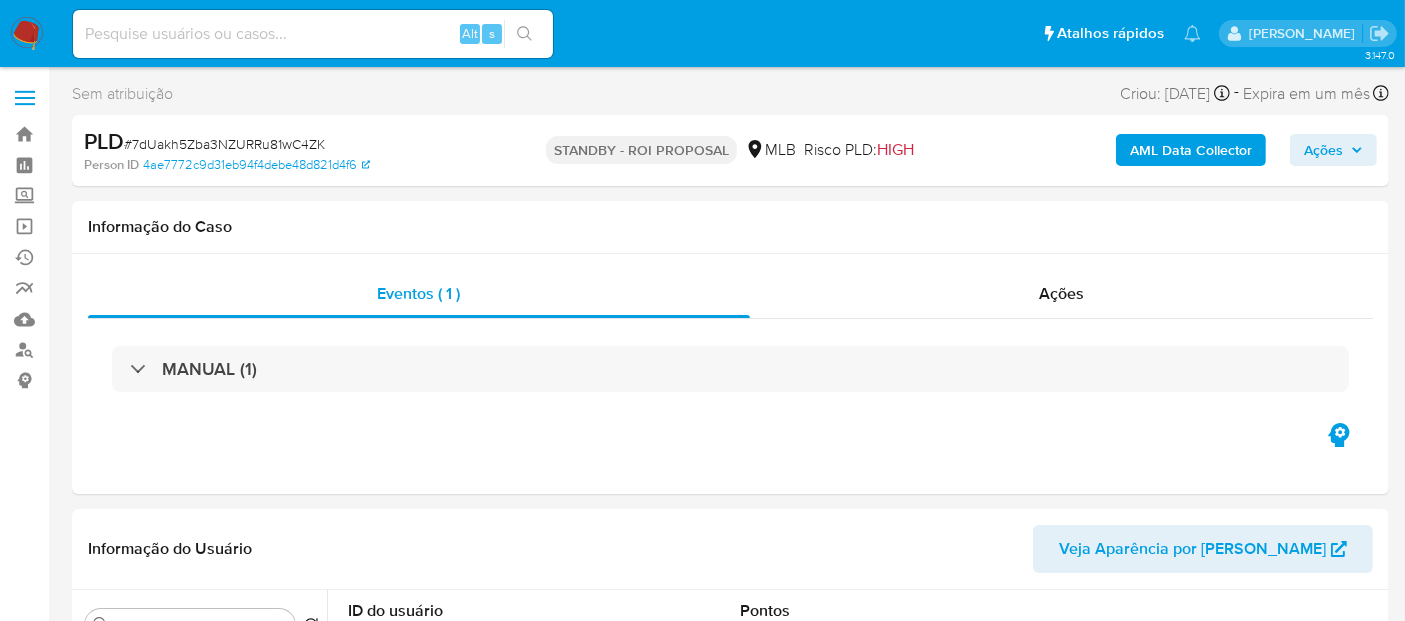 select on "10" 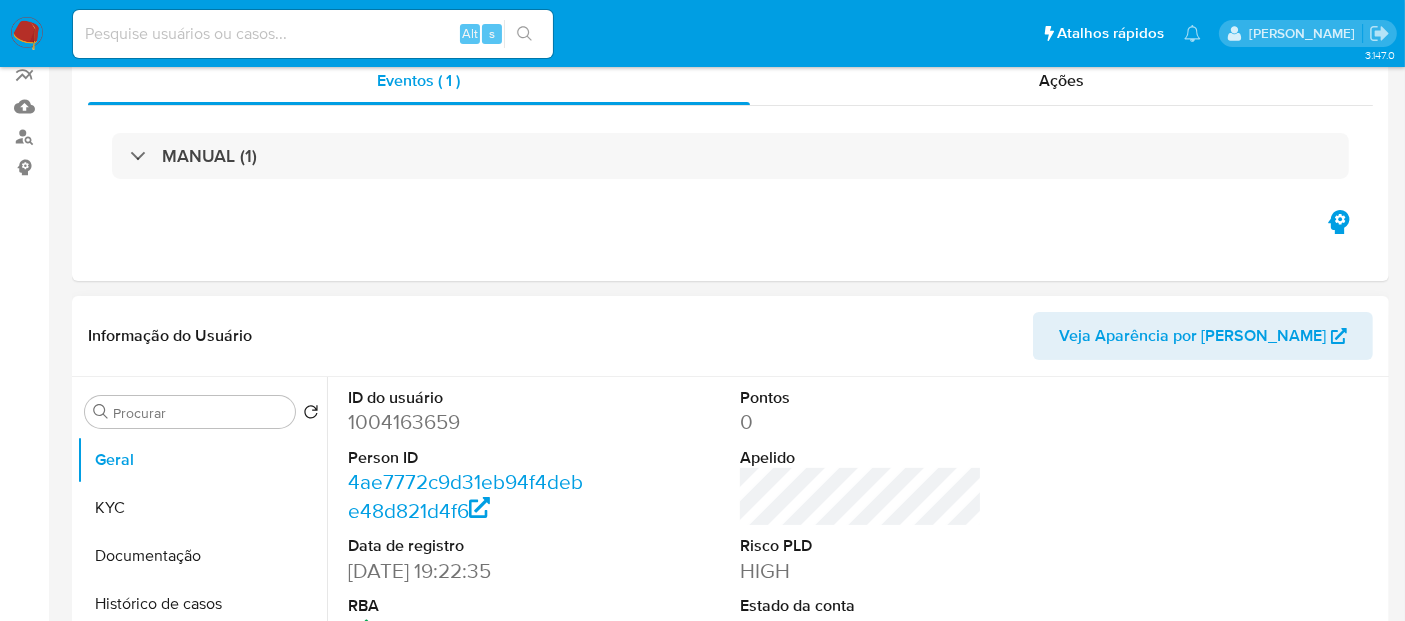 scroll, scrollTop: 222, scrollLeft: 0, axis: vertical 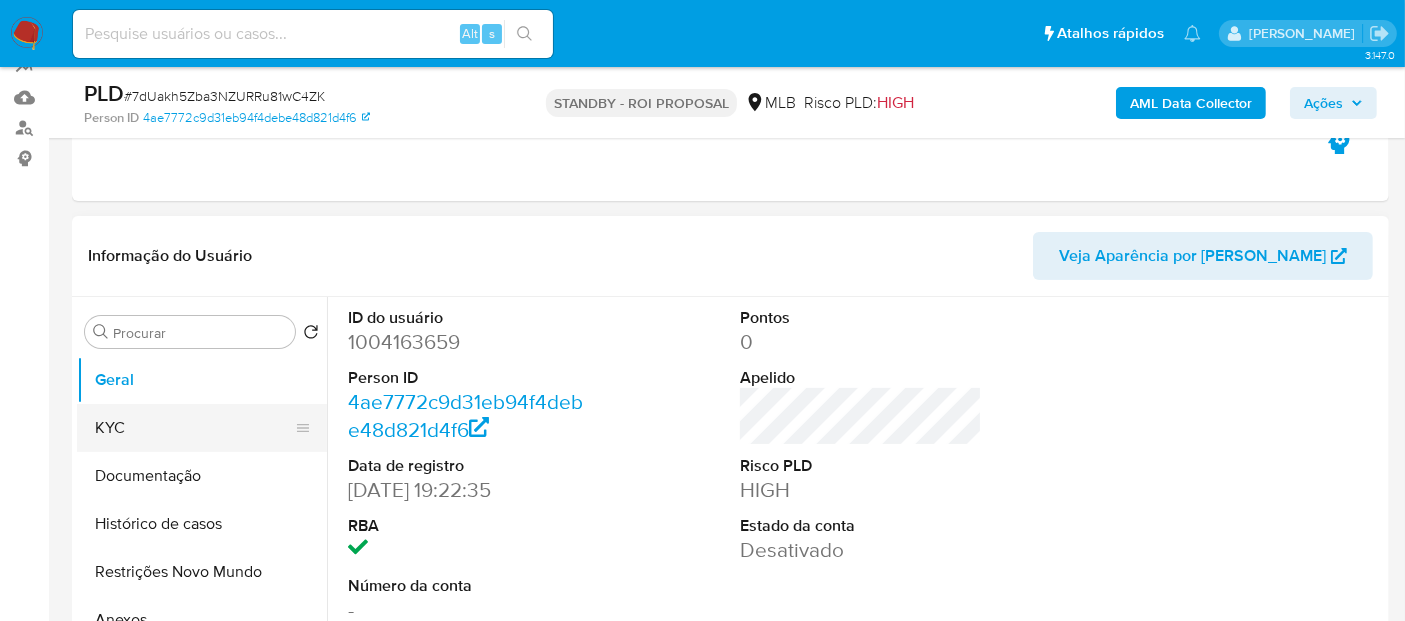click on "KYC" at bounding box center (194, 428) 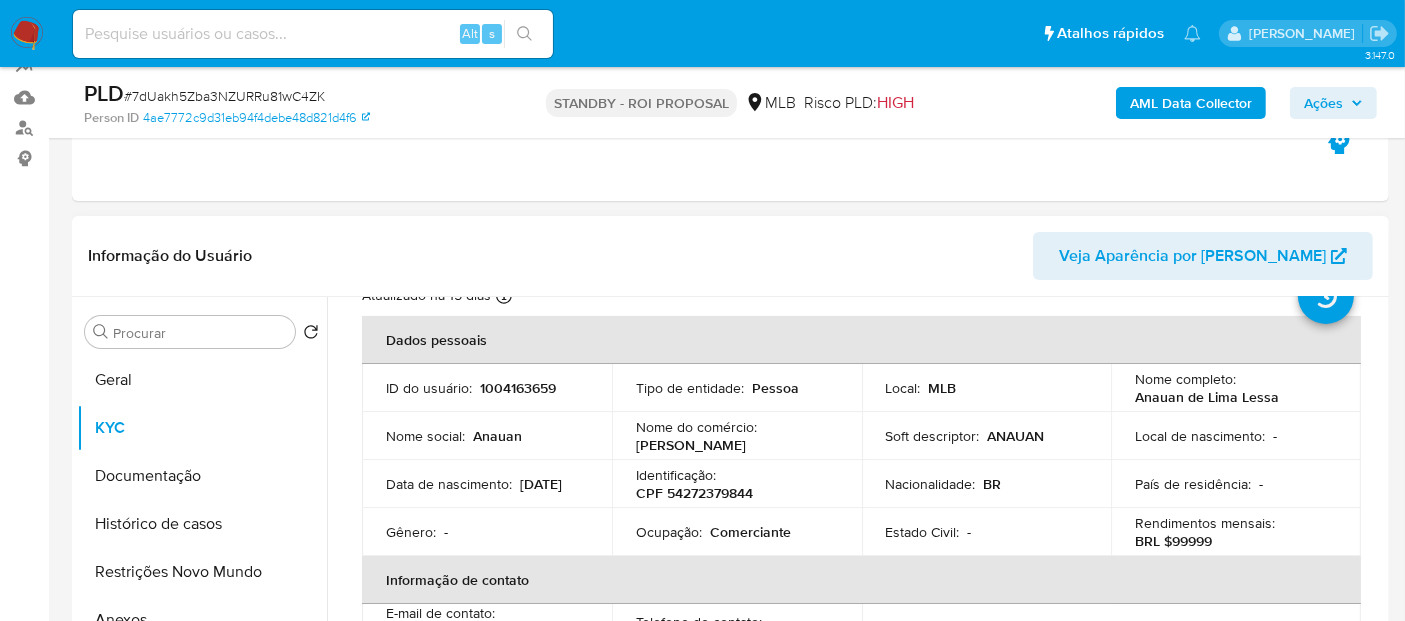 scroll, scrollTop: 222, scrollLeft: 0, axis: vertical 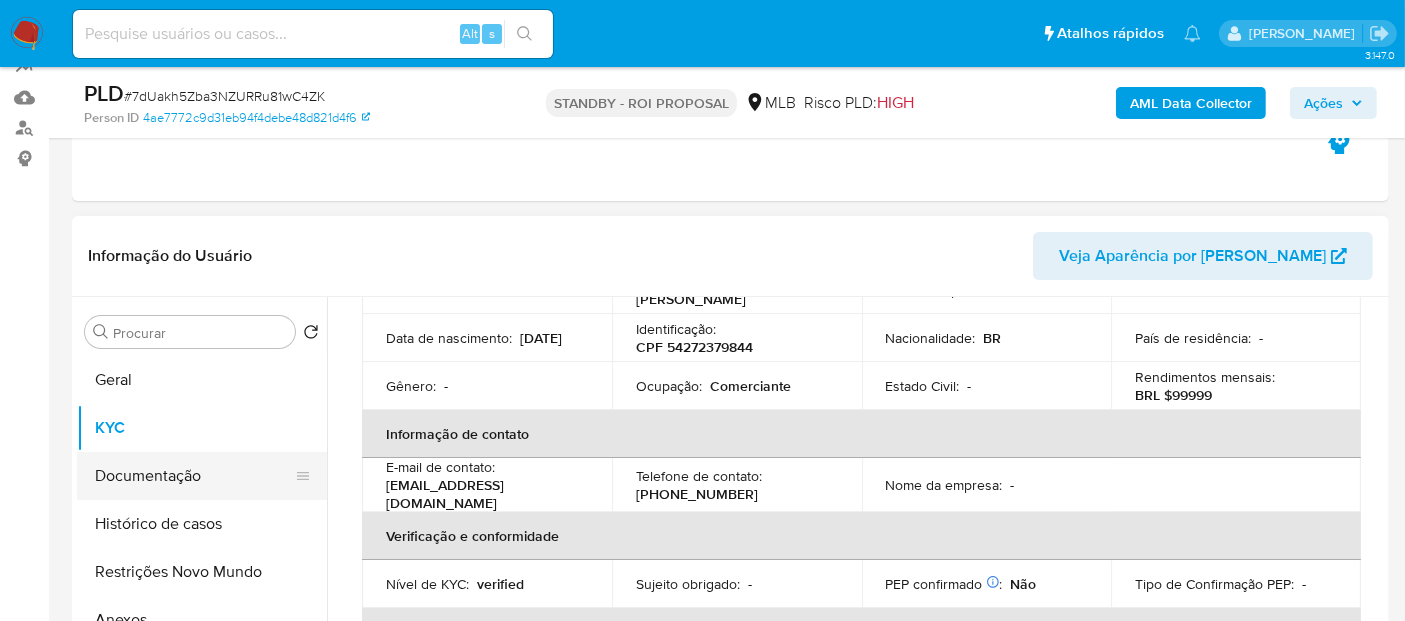 click on "Documentação" at bounding box center (194, 476) 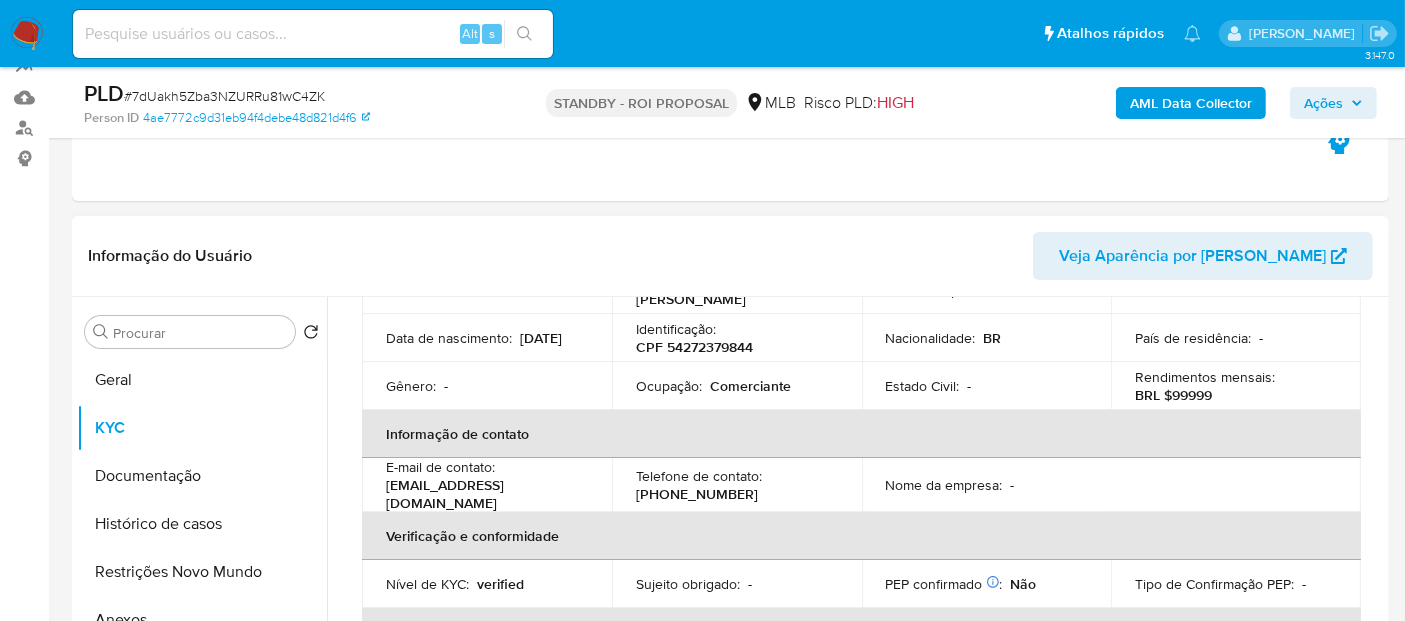 scroll, scrollTop: 0, scrollLeft: 0, axis: both 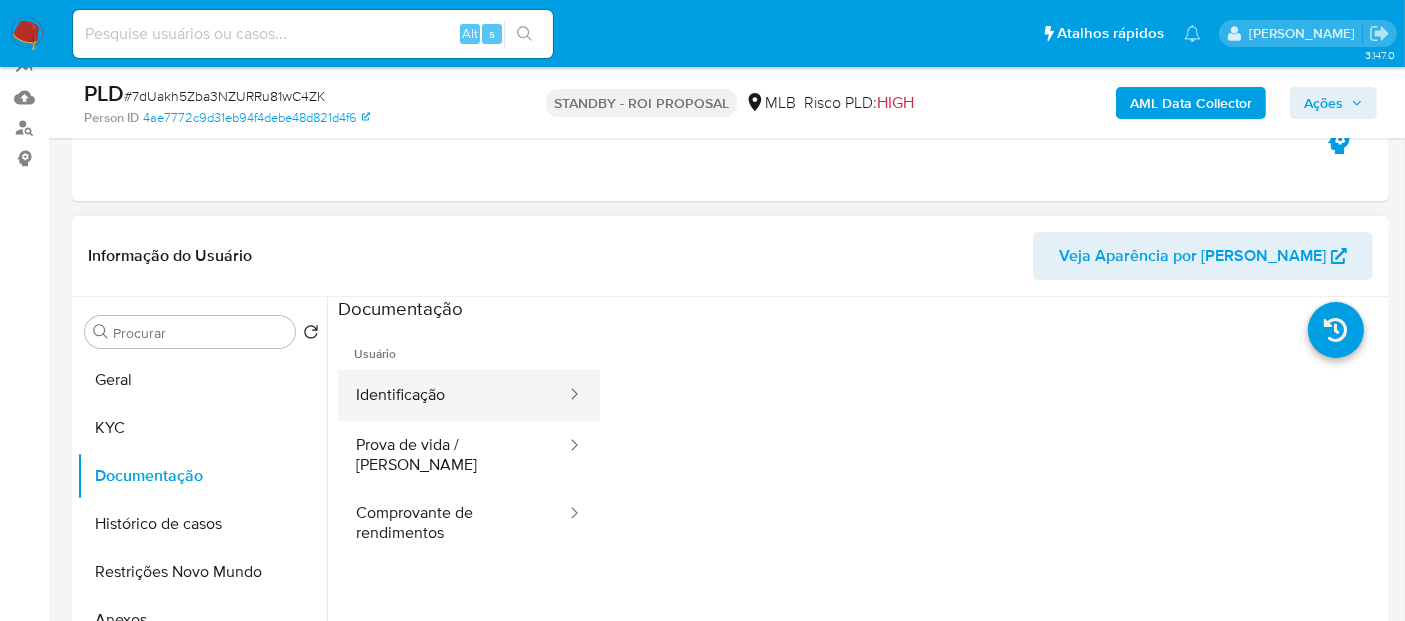click on "Identificação" at bounding box center [453, 395] 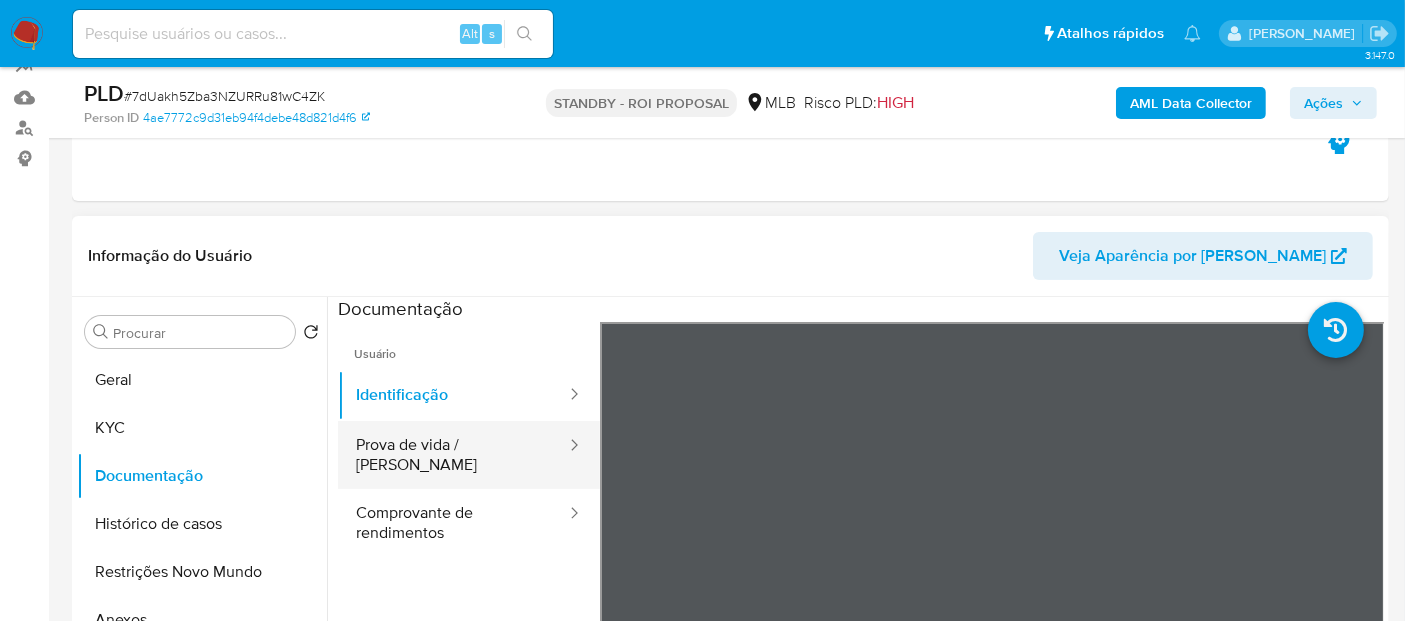 click on "Prova de vida / [PERSON_NAME]" at bounding box center (453, 455) 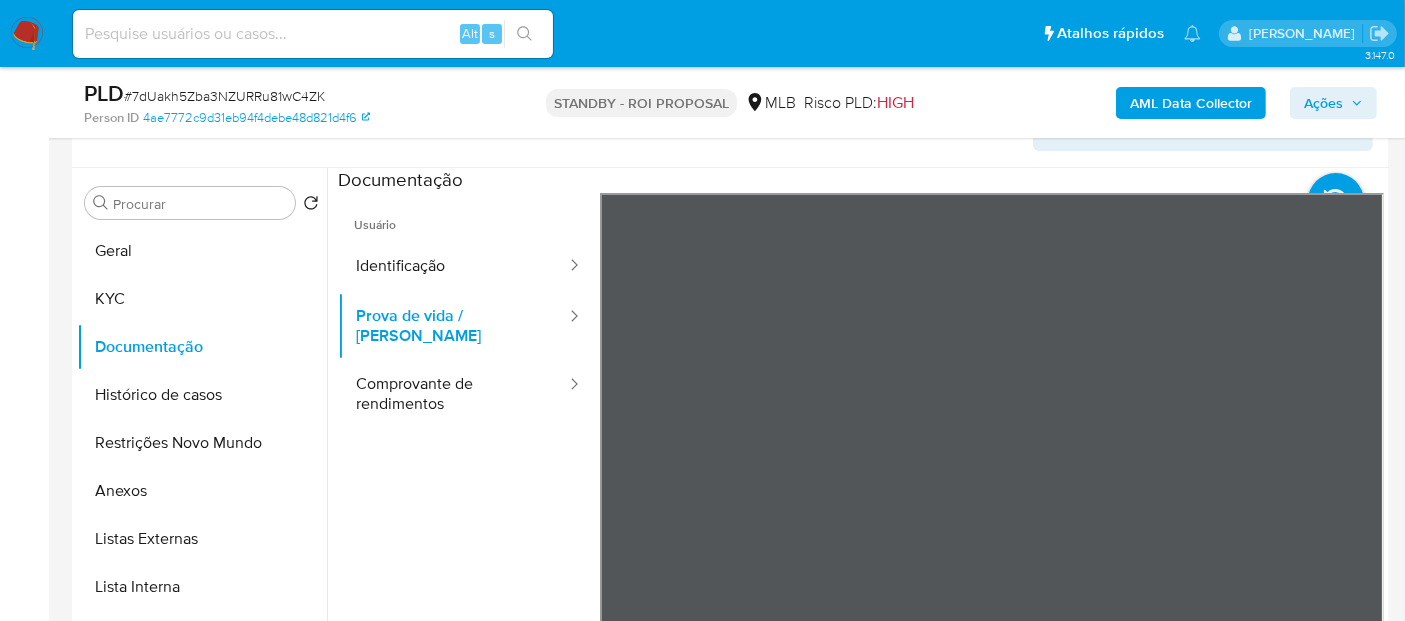 scroll, scrollTop: 302, scrollLeft: 0, axis: vertical 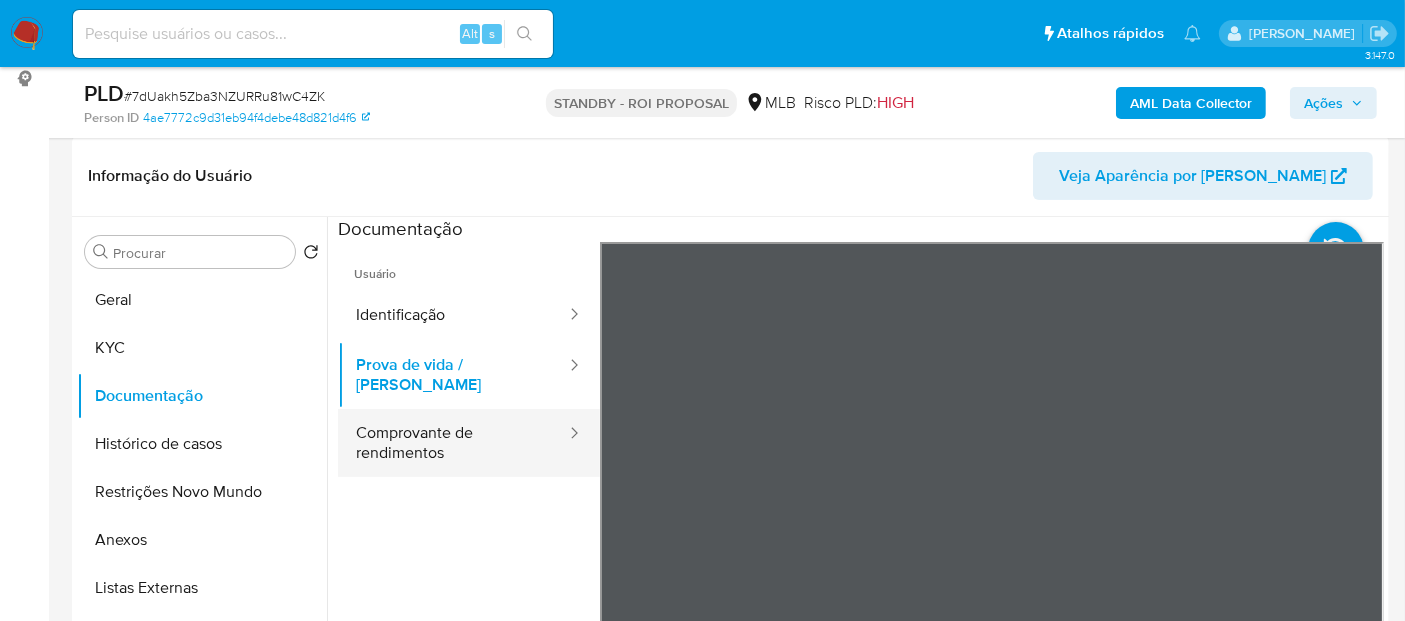 click on "Comprovante de rendimentos" at bounding box center (453, 443) 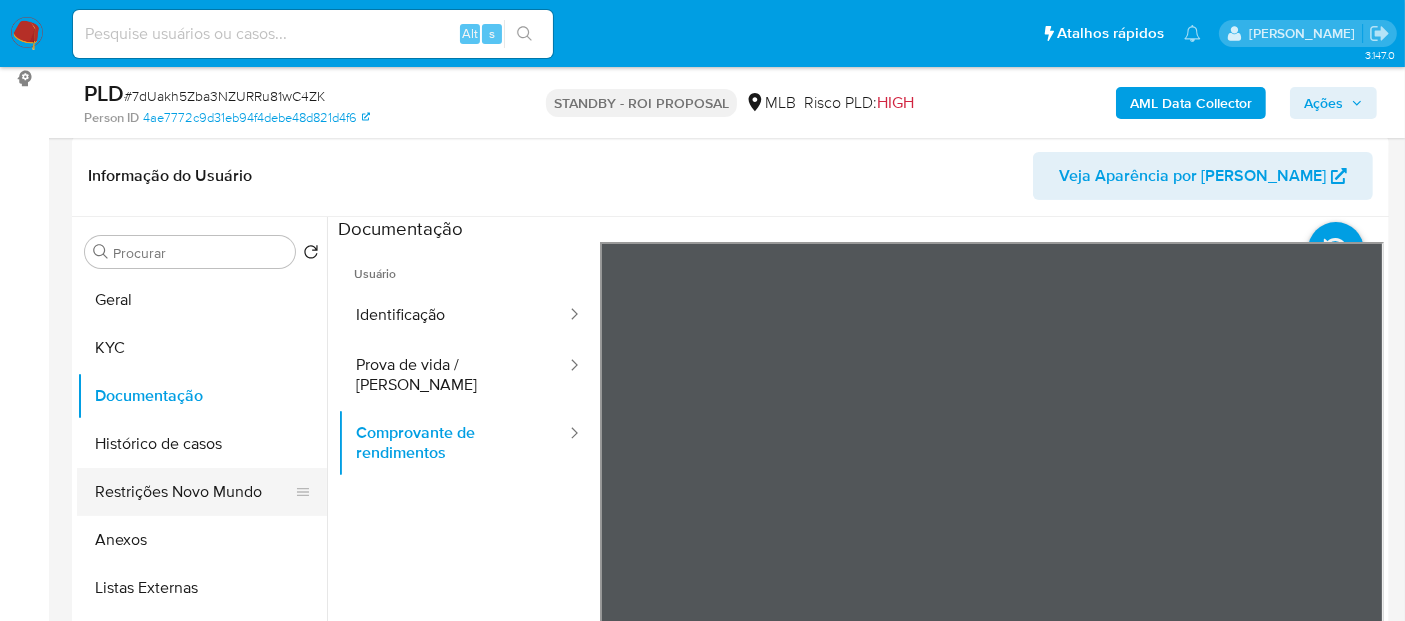 click on "Restrições Novo Mundo" at bounding box center [194, 492] 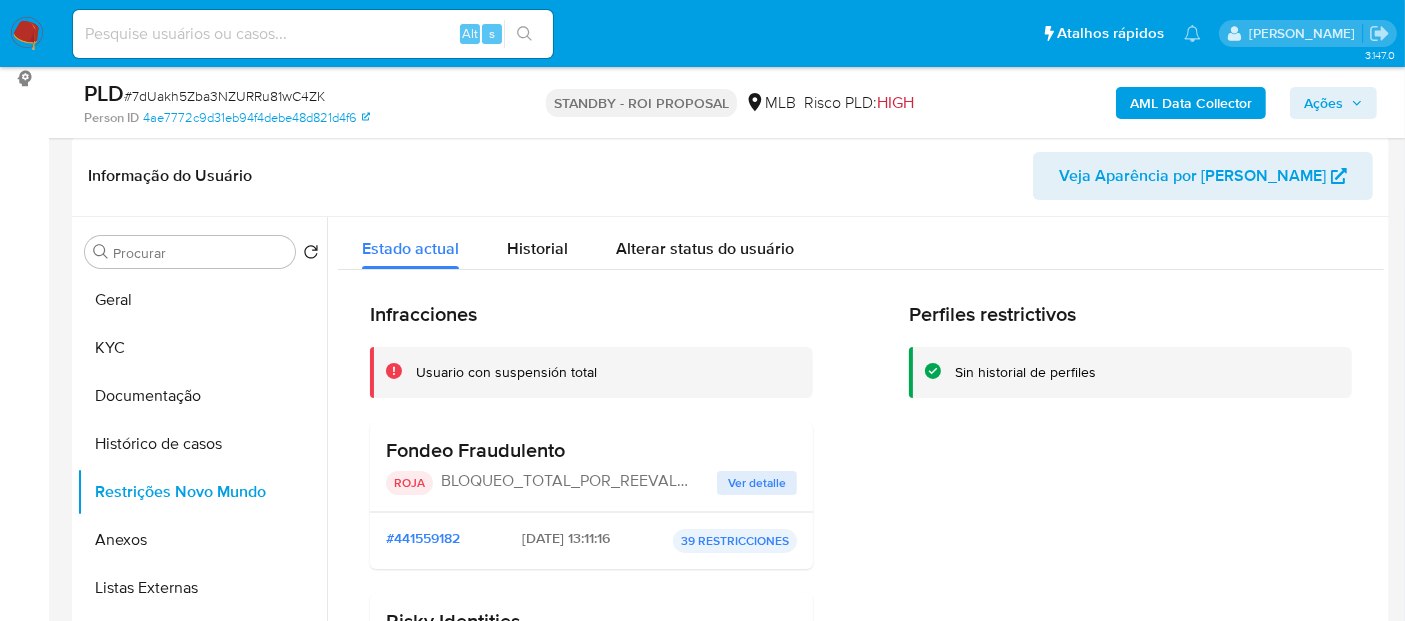click on "Ver detalle" at bounding box center (757, 483) 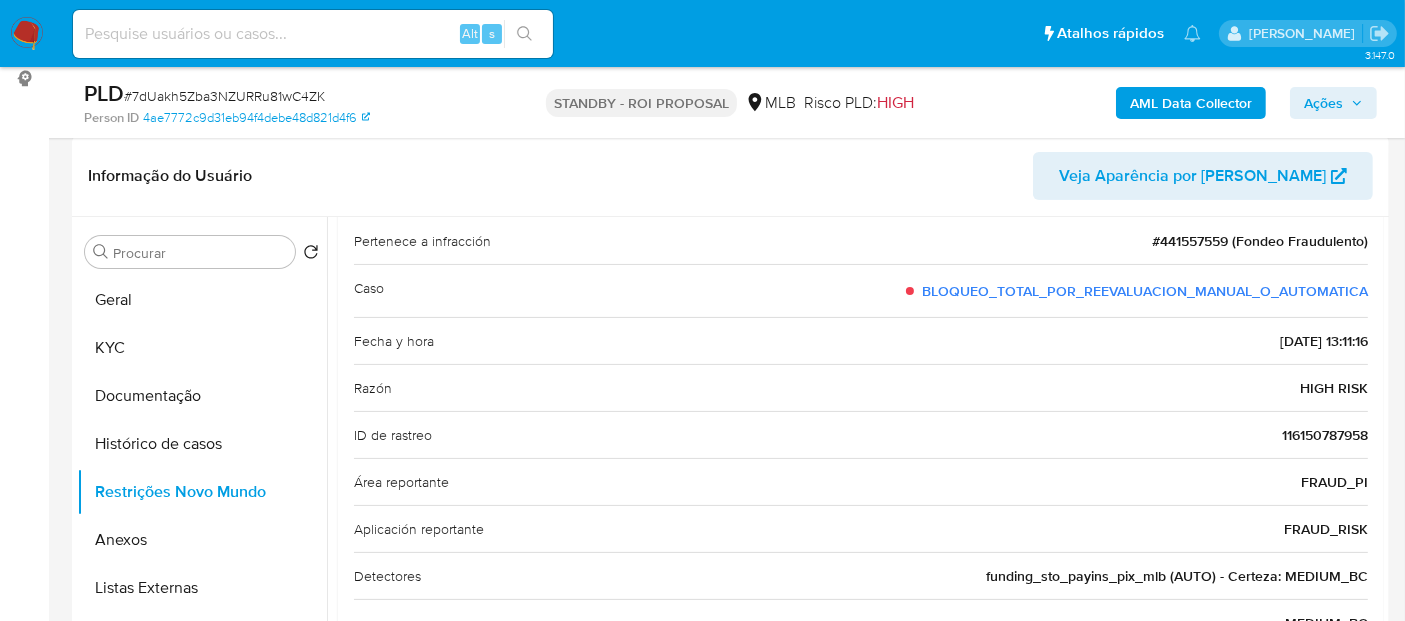 scroll, scrollTop: 127, scrollLeft: 0, axis: vertical 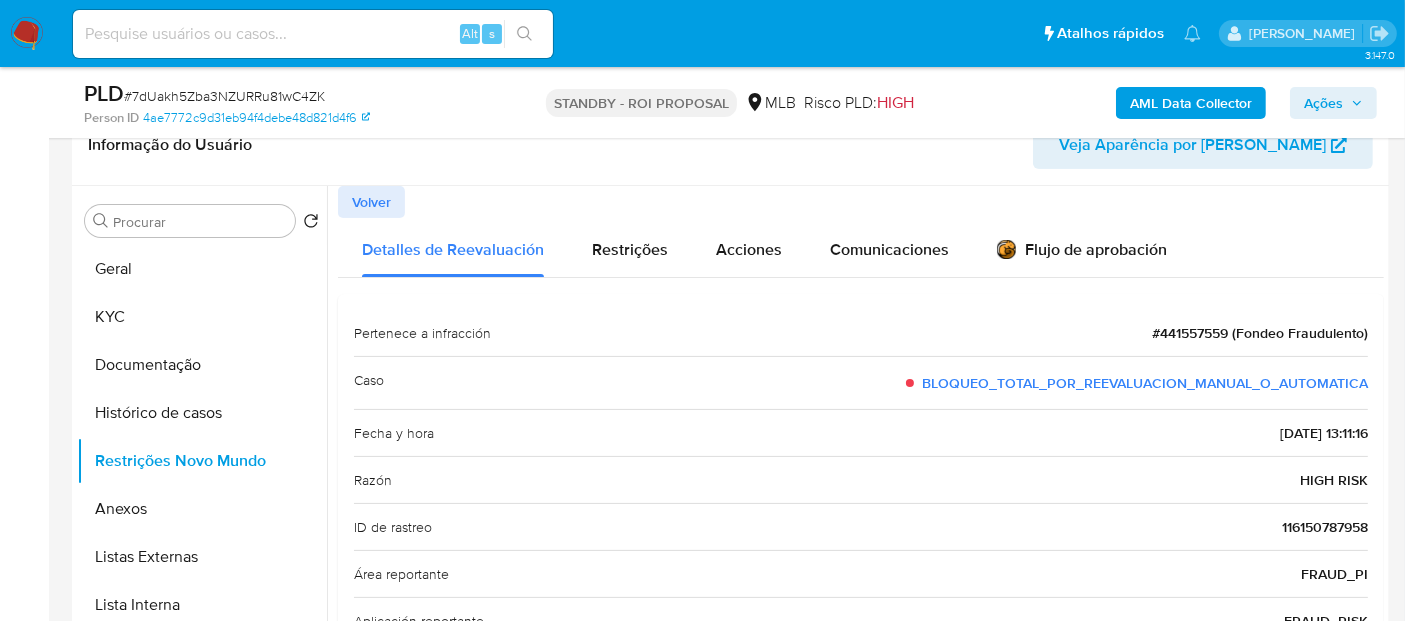click on "Volver" at bounding box center (371, 202) 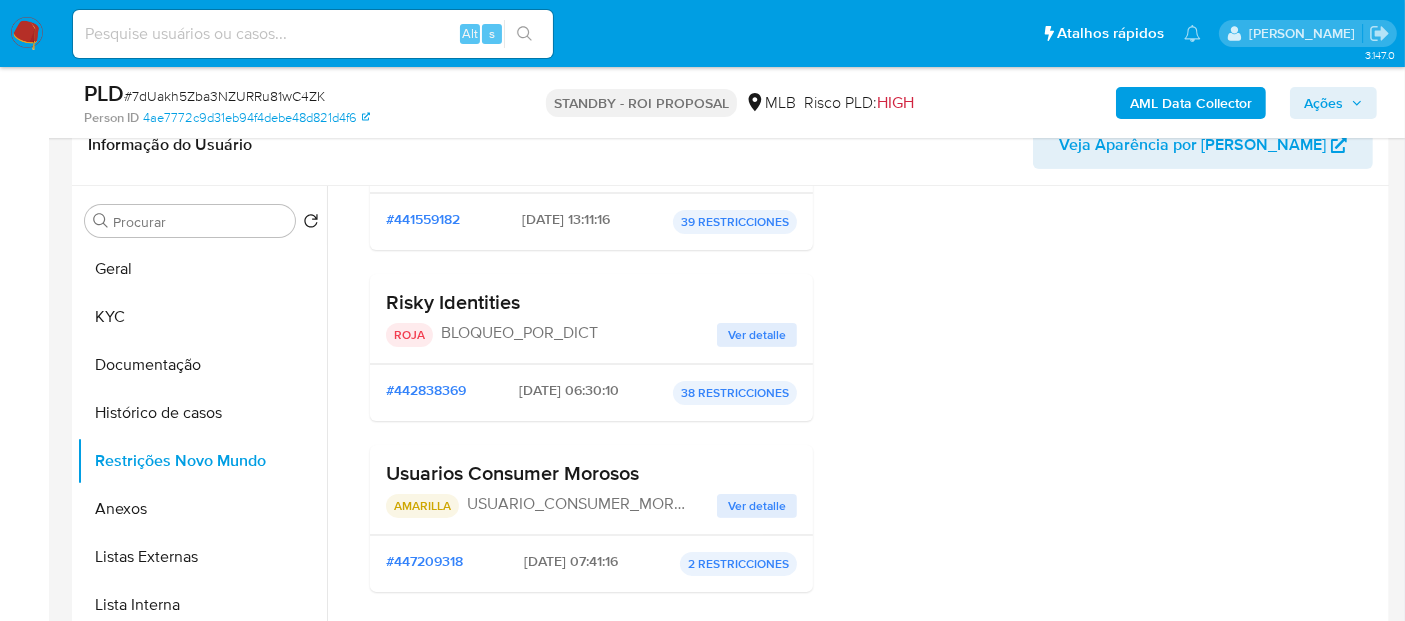 scroll, scrollTop: 222, scrollLeft: 0, axis: vertical 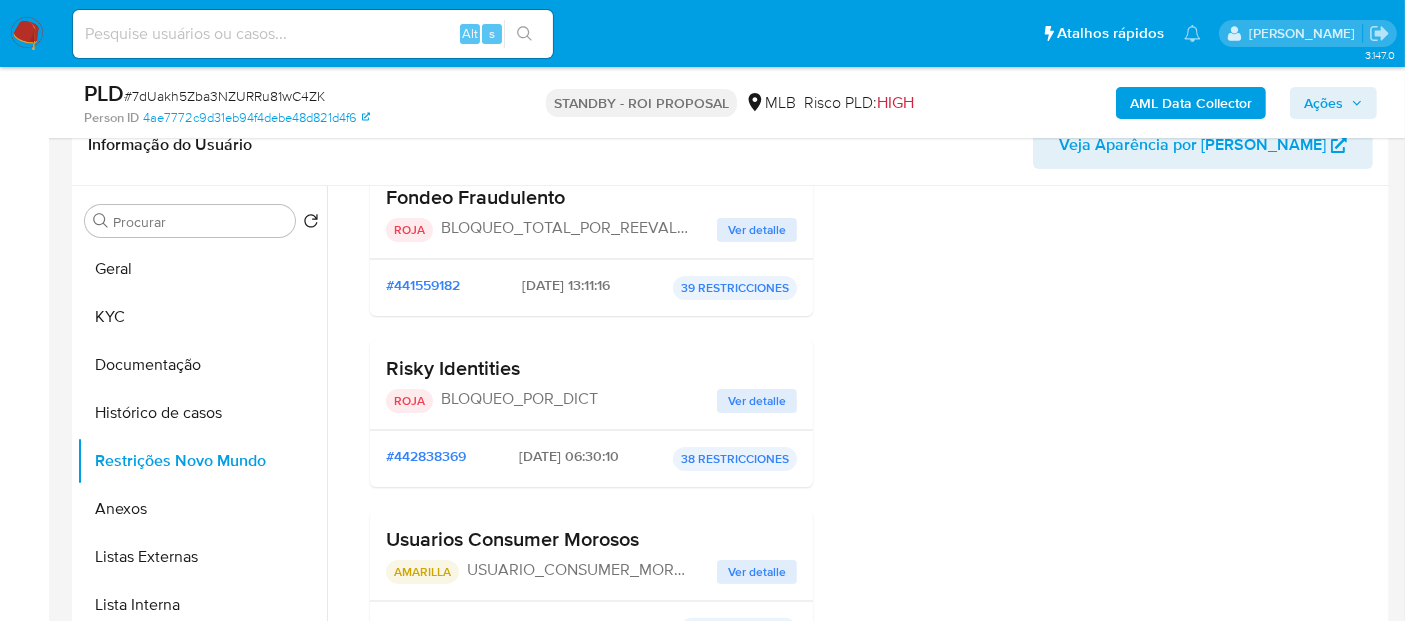 click on "Ver detalle" at bounding box center [757, 401] 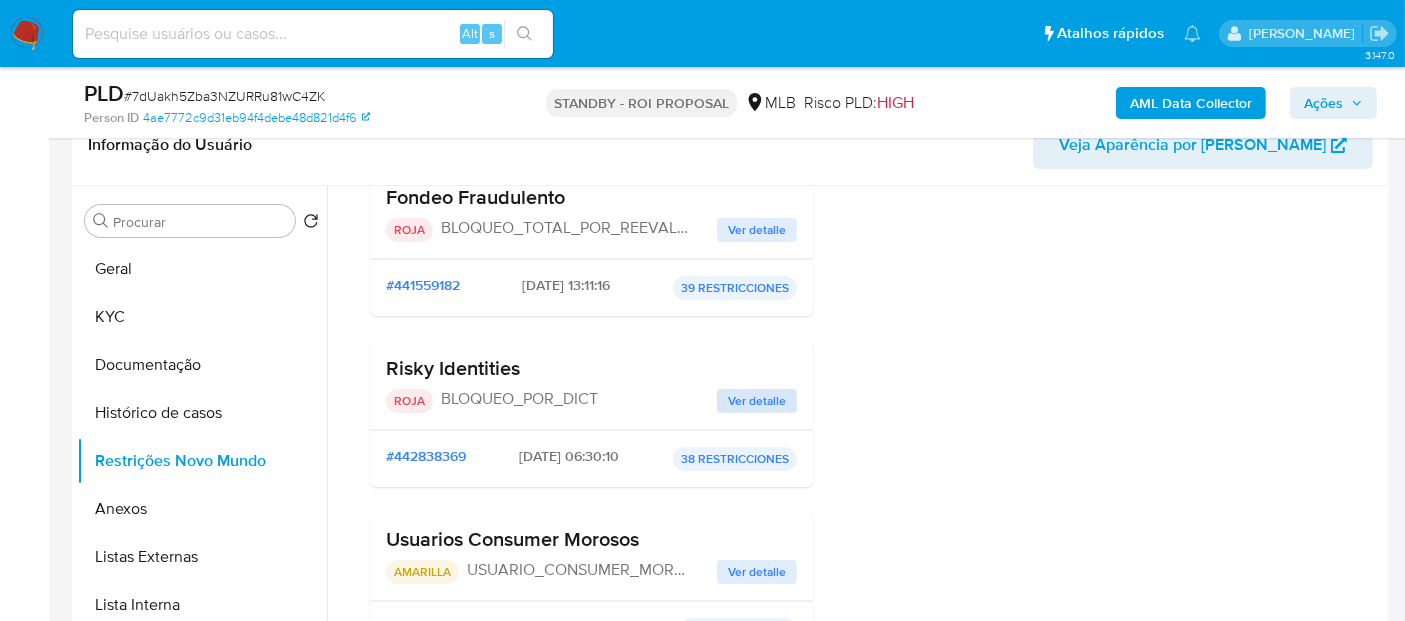 scroll, scrollTop: 0, scrollLeft: 0, axis: both 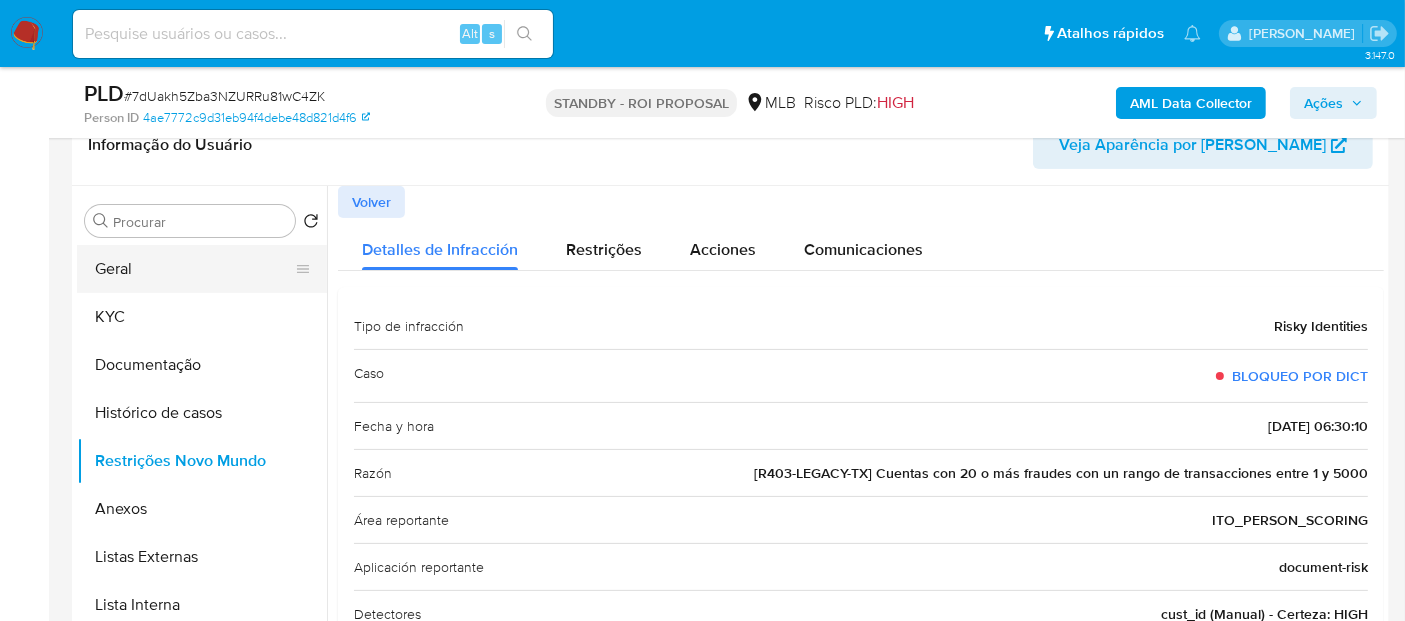 click on "Geral" at bounding box center (194, 269) 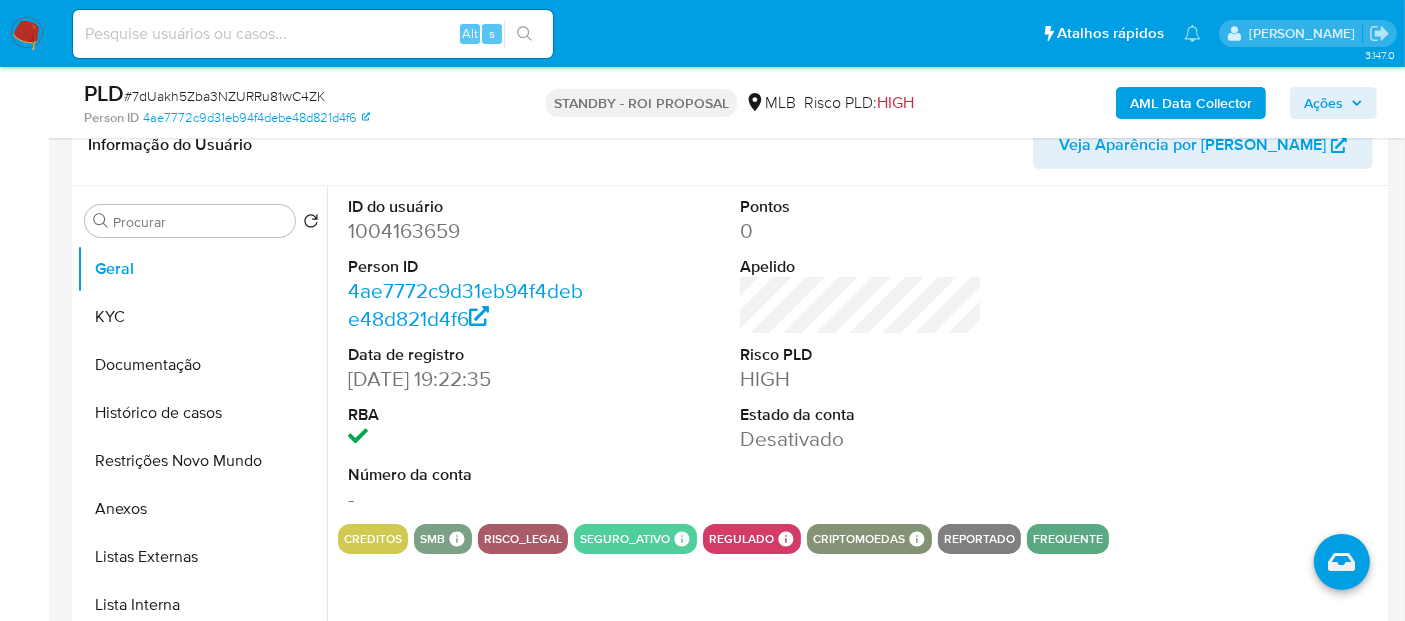 click at bounding box center (313, 34) 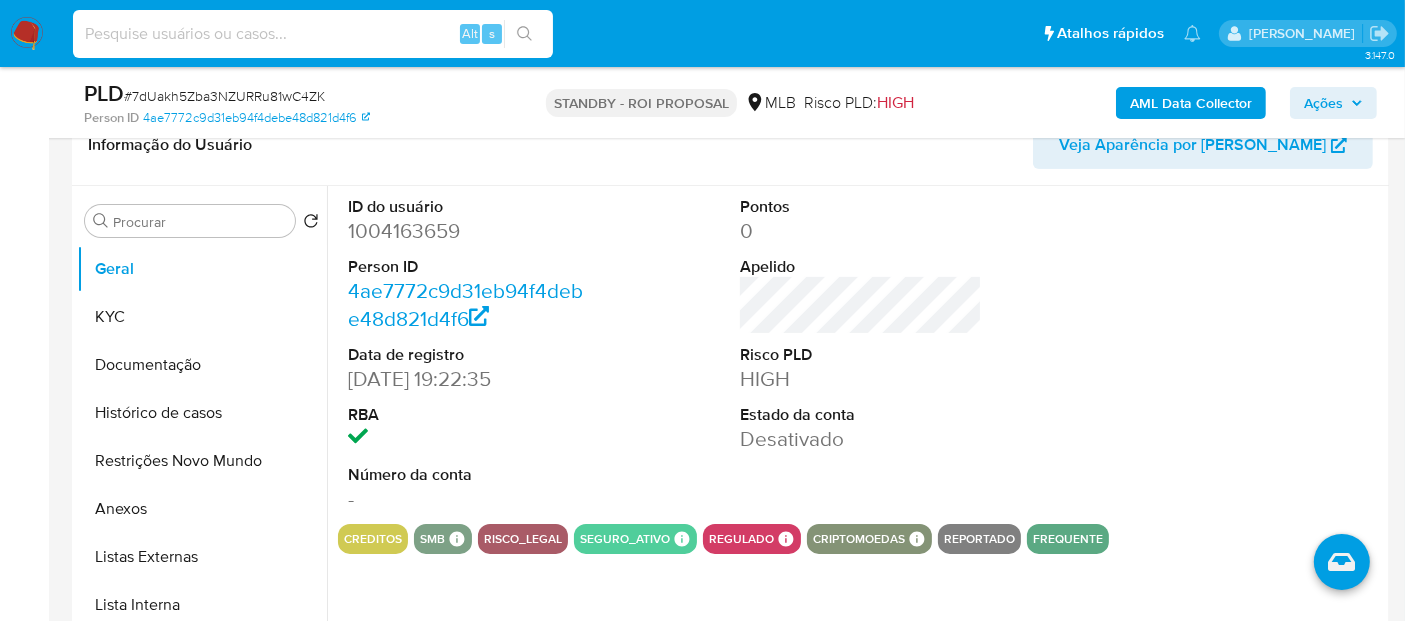 paste on "I5KdtWdhoc7rqbYgo0BlGL8E" 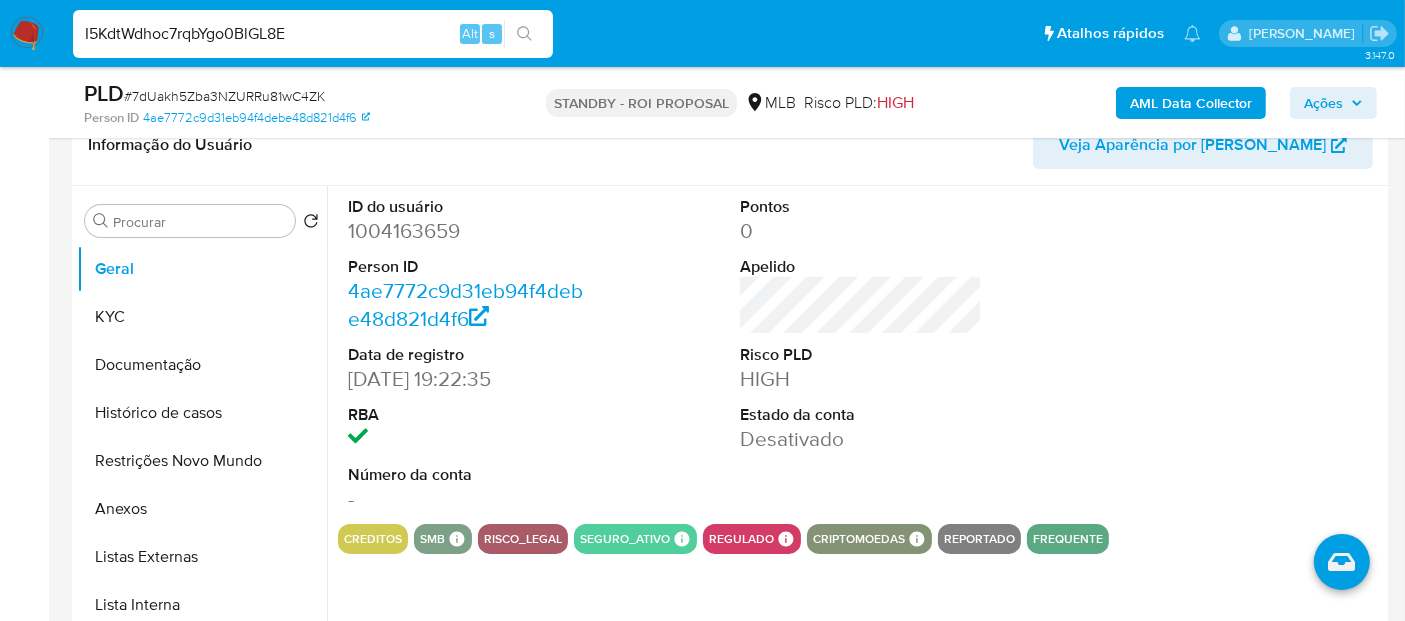 type on "I5KdtWdhoc7rqbYgo0BlGL8E" 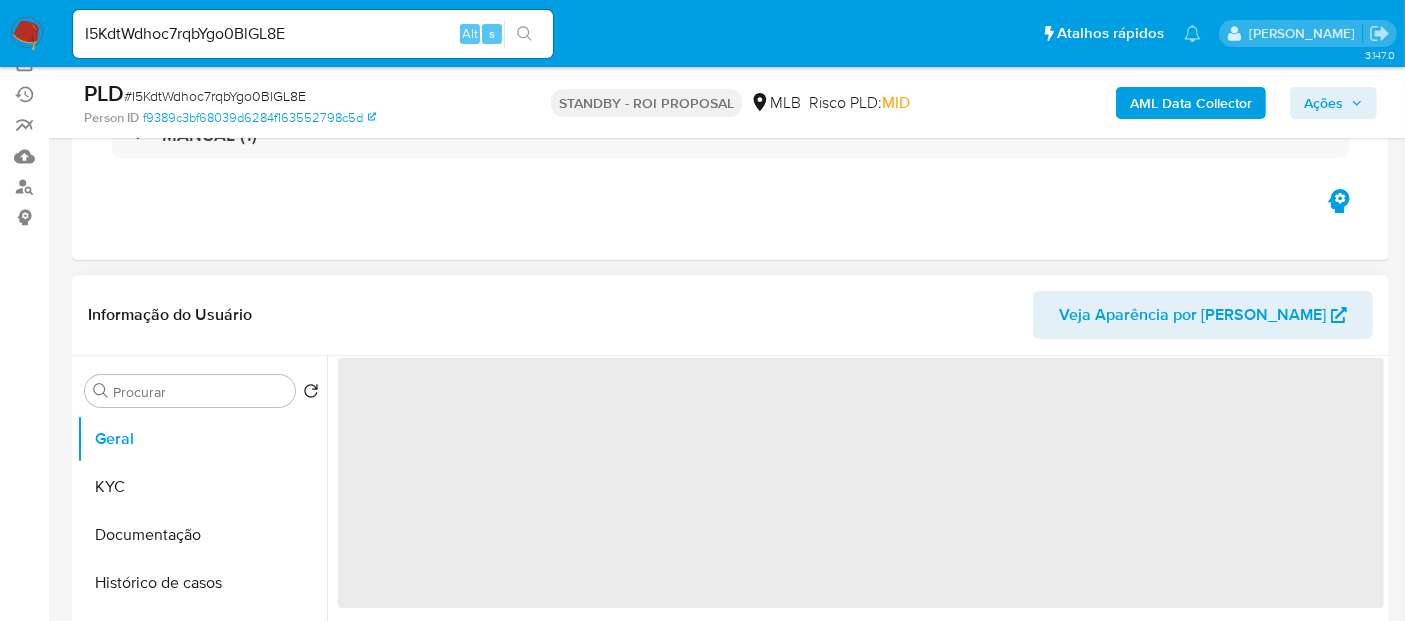 scroll, scrollTop: 222, scrollLeft: 0, axis: vertical 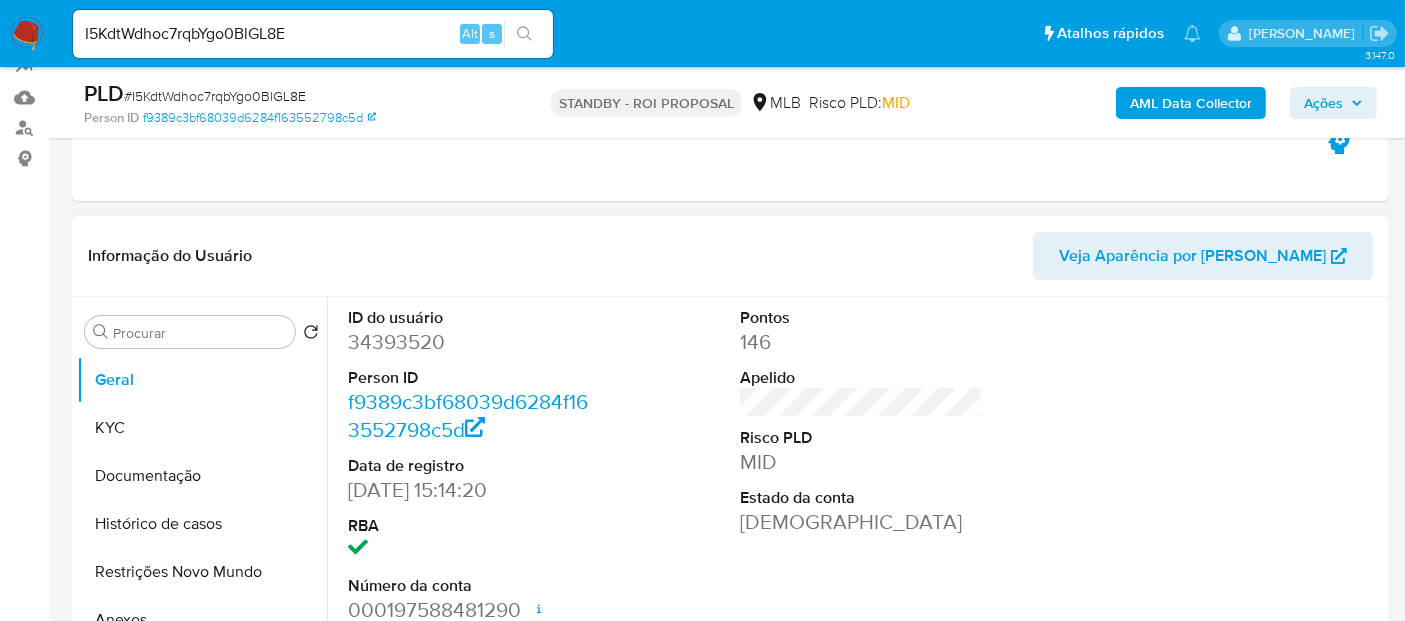 select on "10" 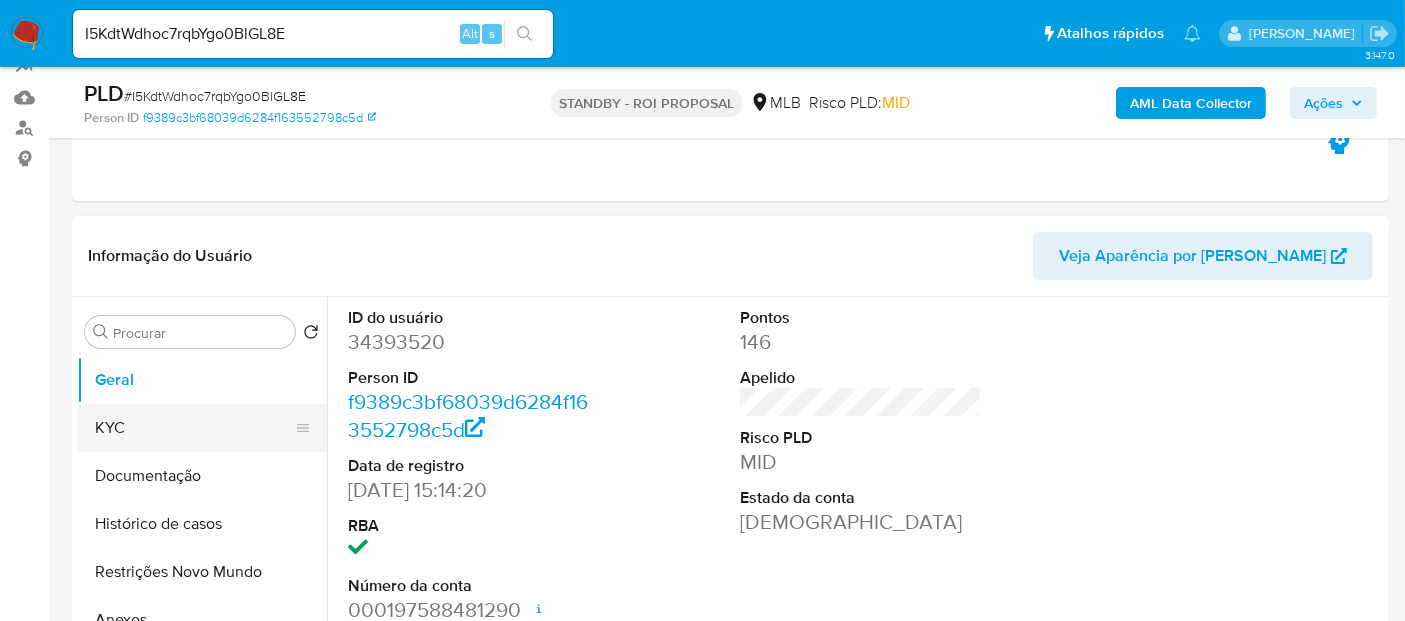 drag, startPoint x: 118, startPoint y: 425, endPoint x: 137, endPoint y: 424, distance: 19.026299 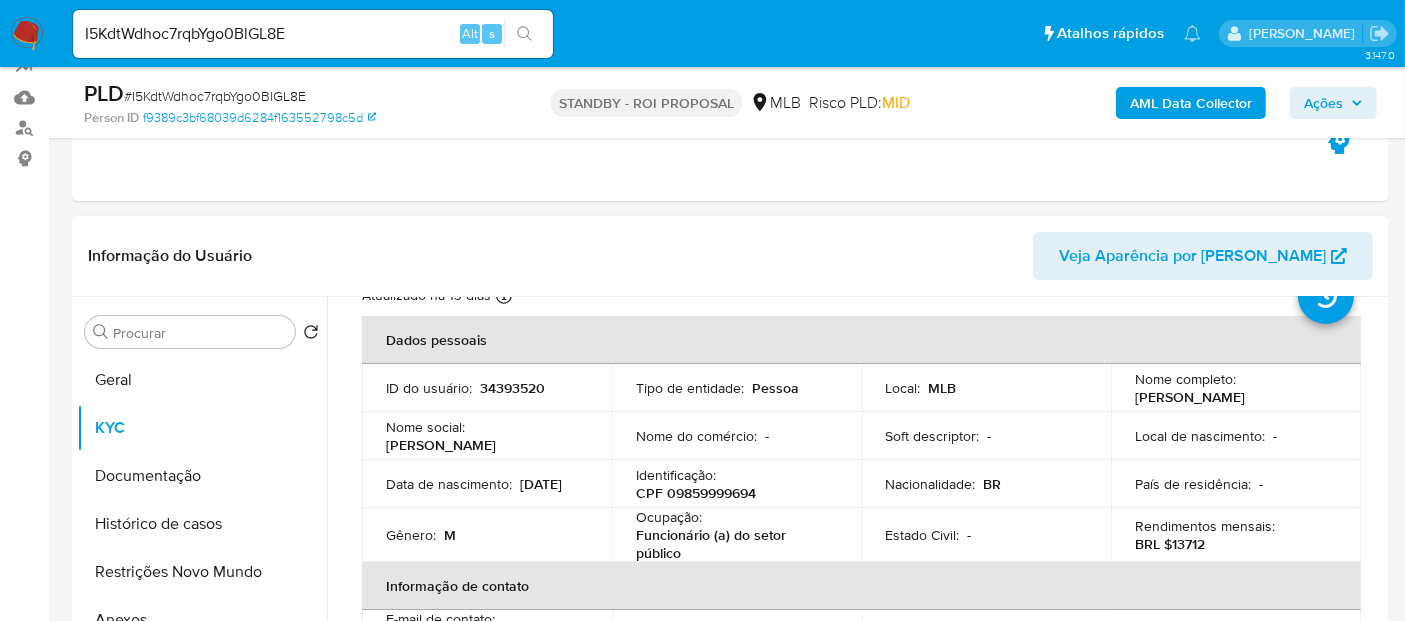 scroll, scrollTop: 111, scrollLeft: 0, axis: vertical 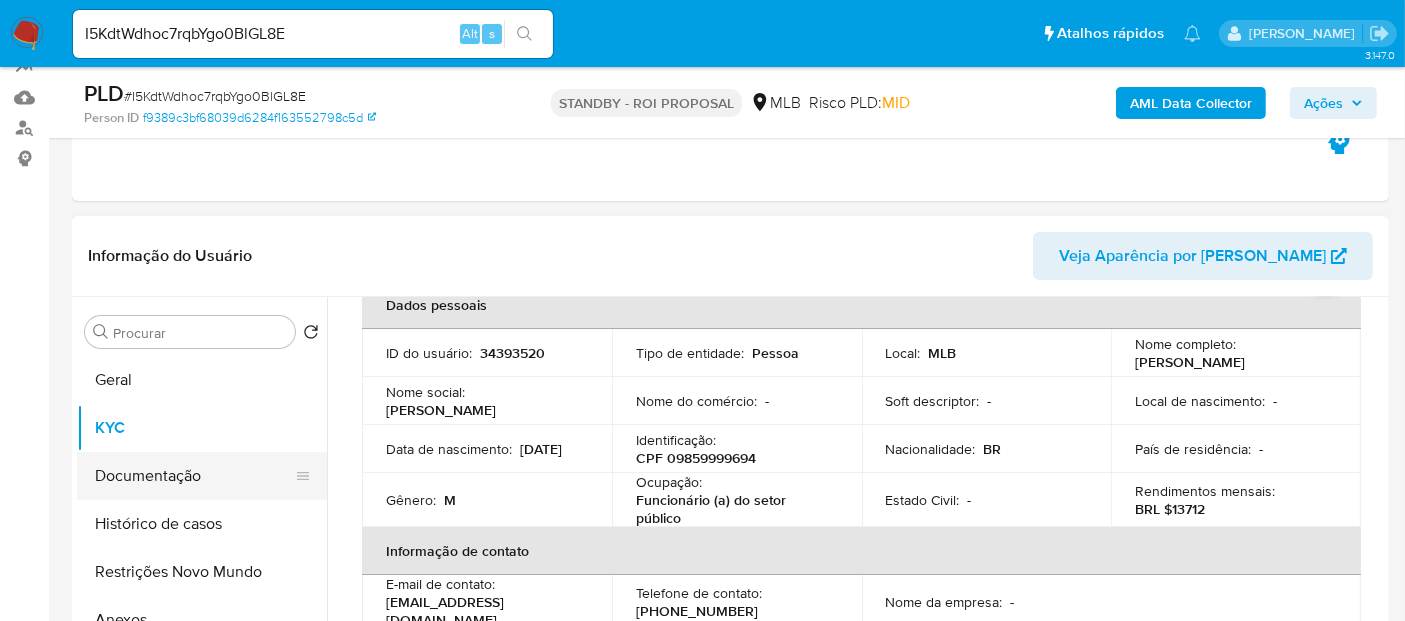 click on "Documentação" at bounding box center [194, 476] 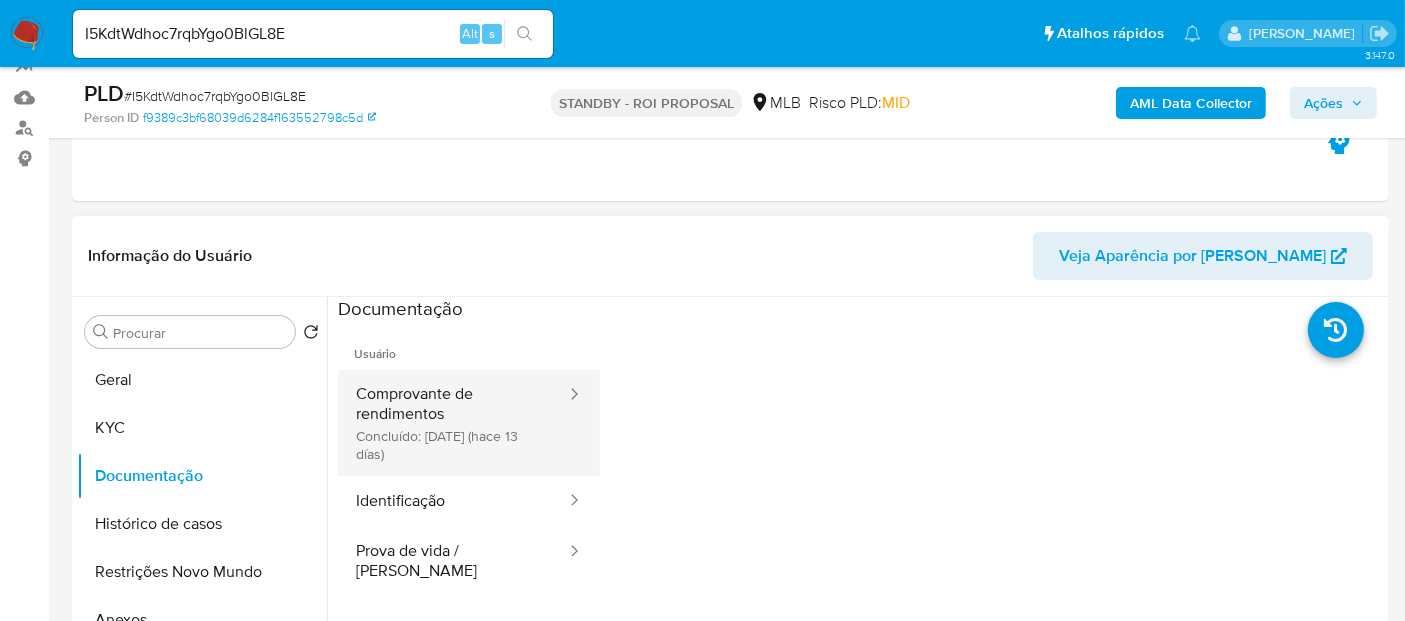 click on "Comprovante de rendimentos Concluído: [DATE] (hace 13 días)" at bounding box center [453, 423] 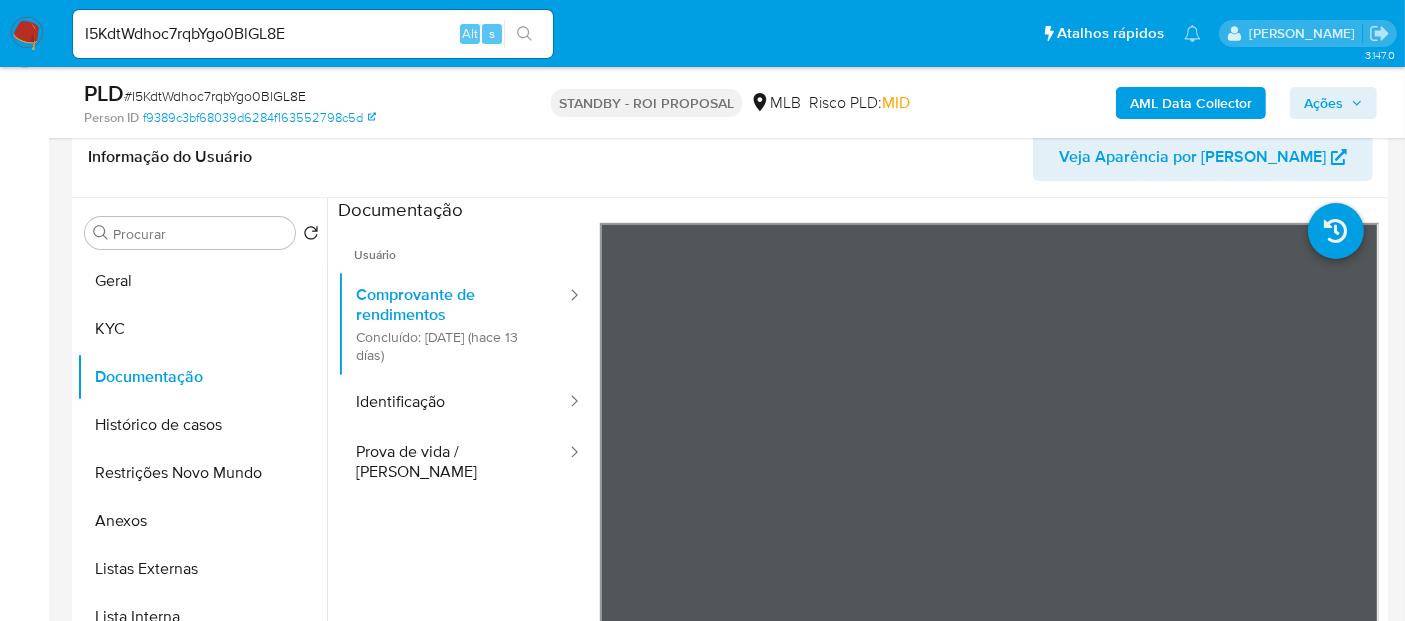 scroll, scrollTop: 379, scrollLeft: 0, axis: vertical 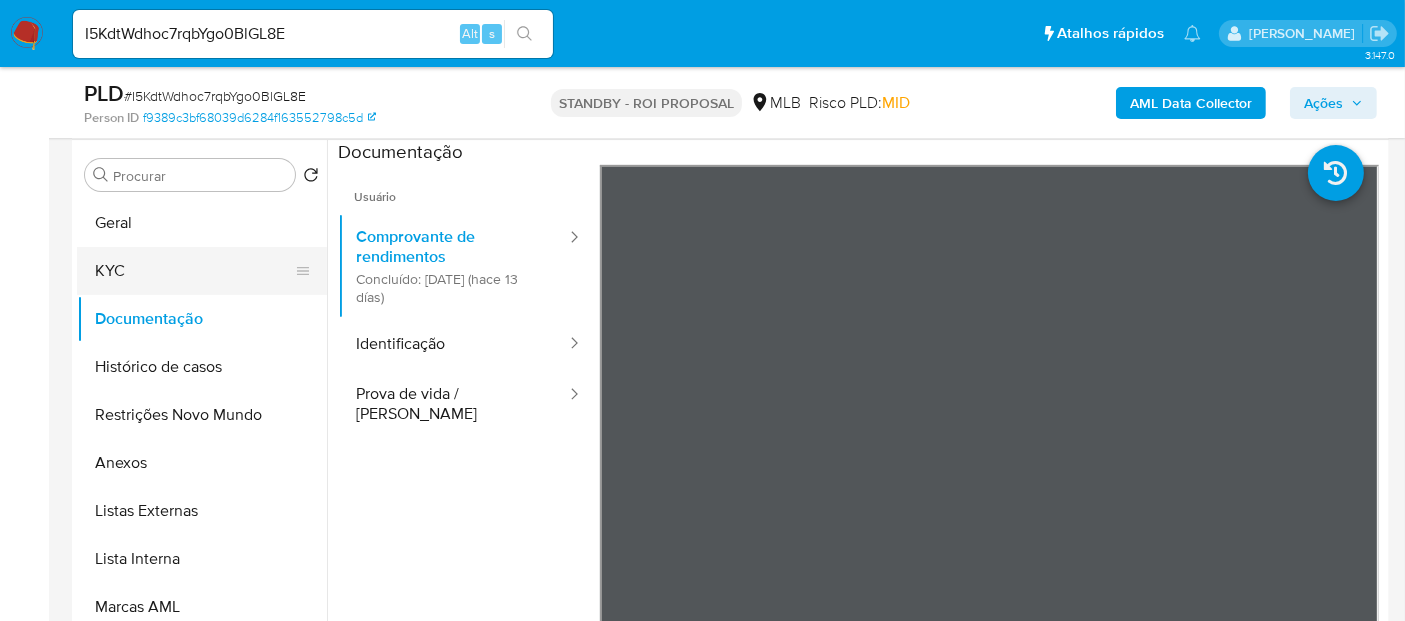 click on "KYC" at bounding box center (194, 271) 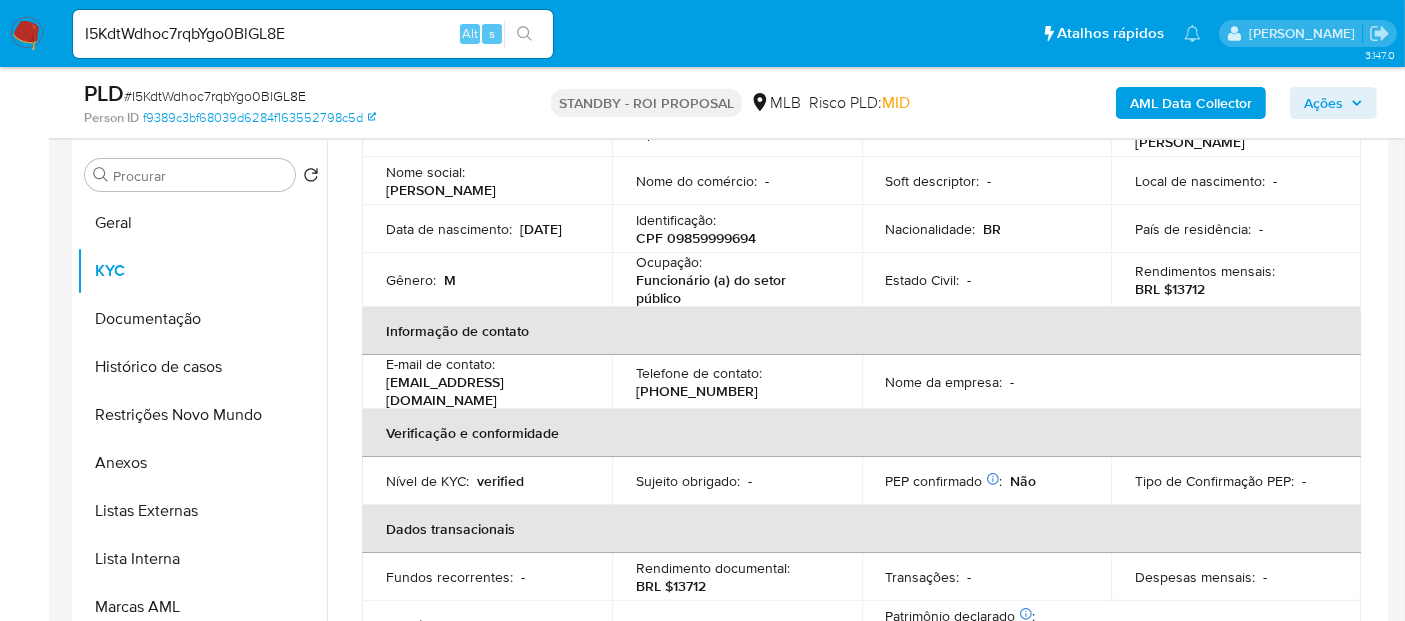 scroll, scrollTop: 222, scrollLeft: 0, axis: vertical 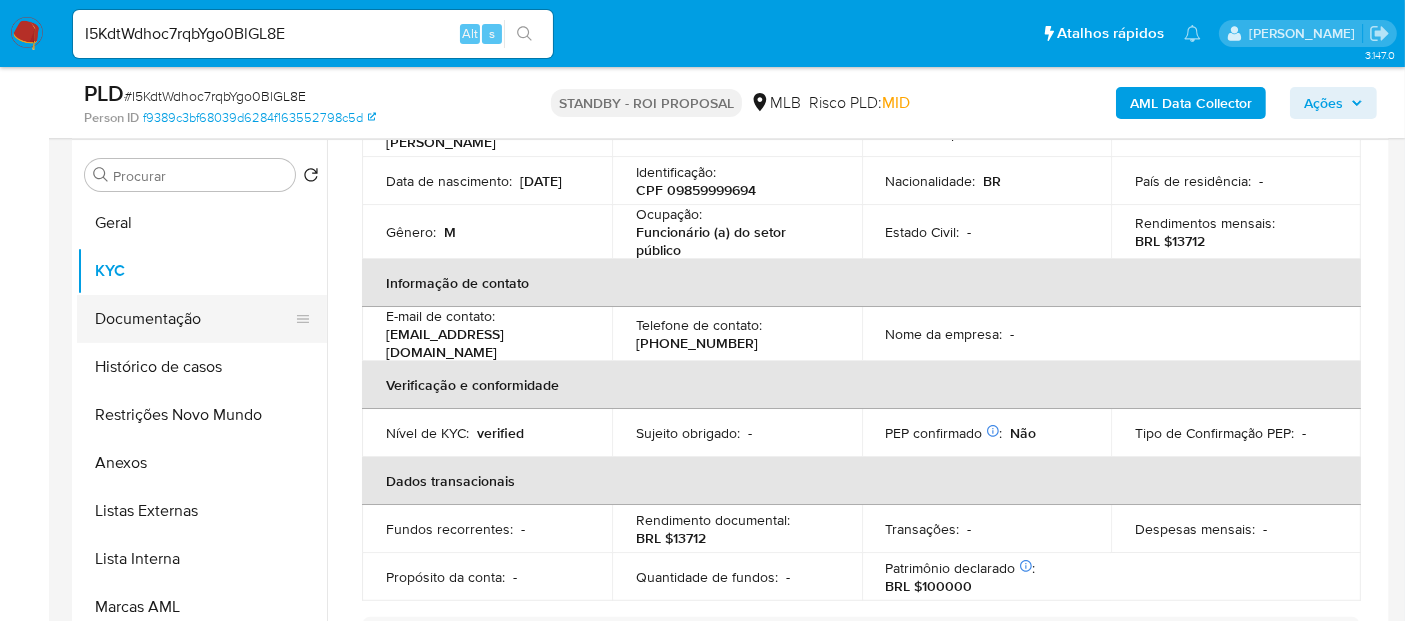 click on "Documentação" at bounding box center [194, 319] 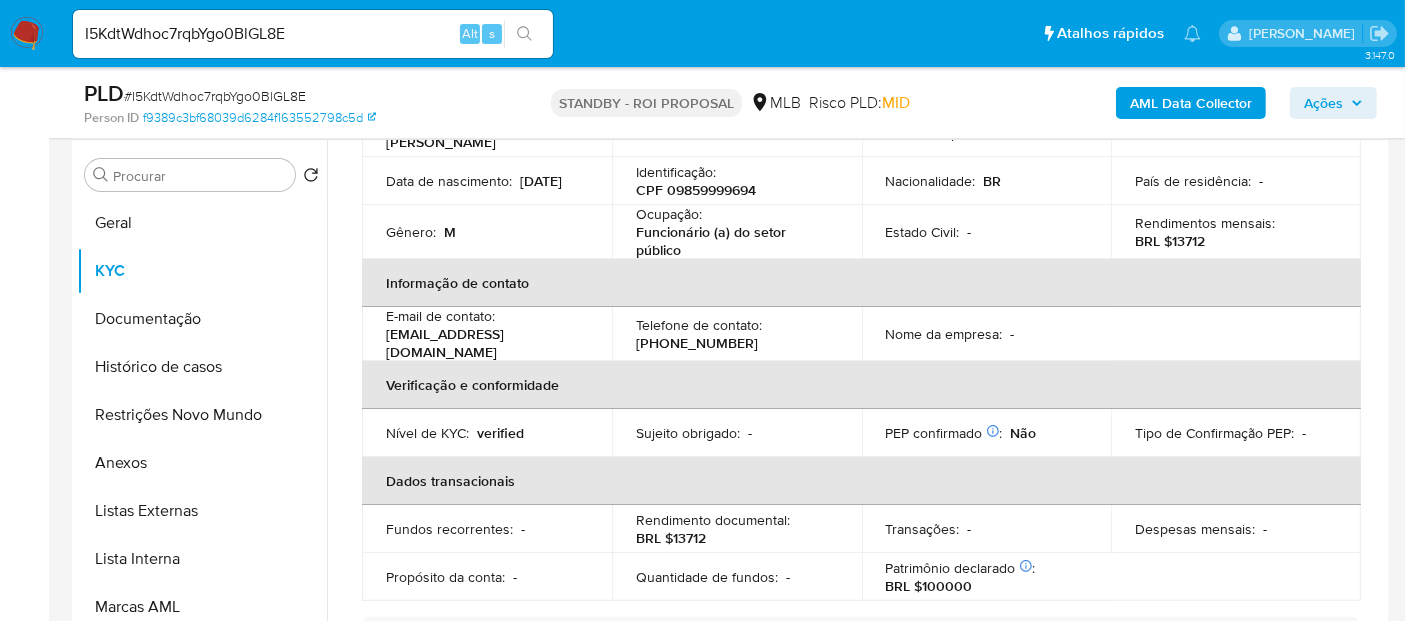 scroll, scrollTop: 0, scrollLeft: 0, axis: both 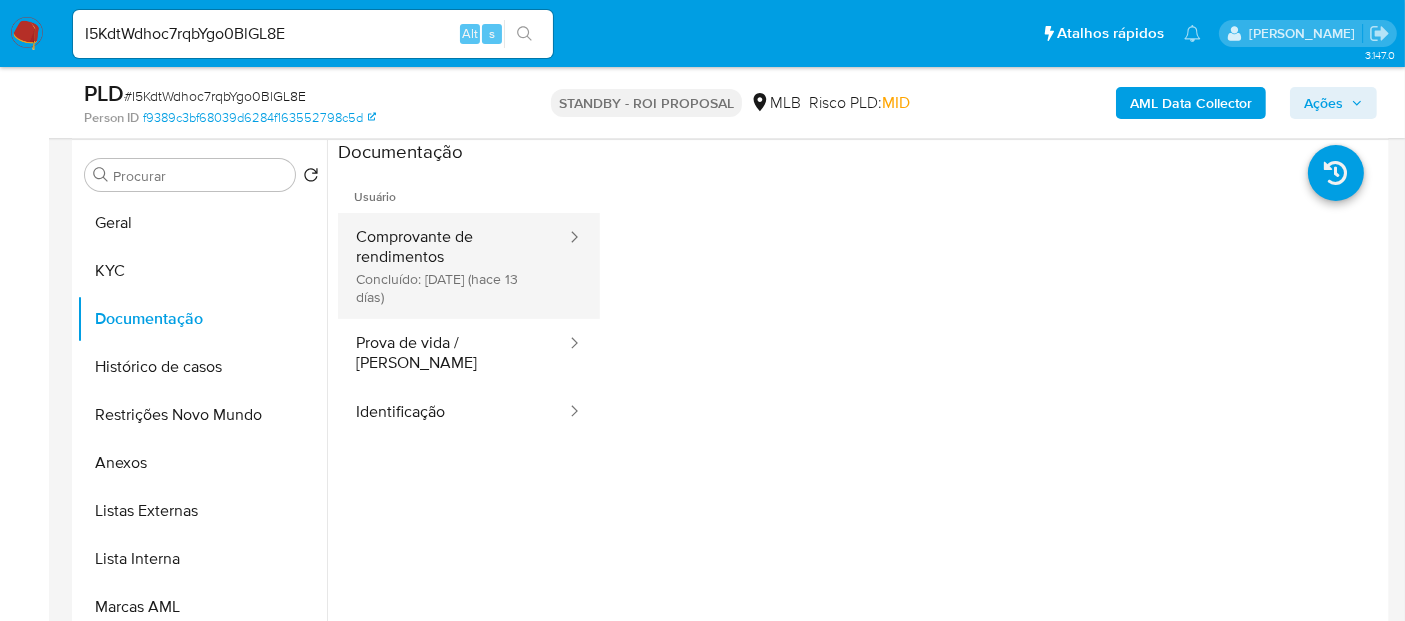 click on "Comprovante de rendimentos Concluído: [DATE] (hace 13 días)" at bounding box center [453, 266] 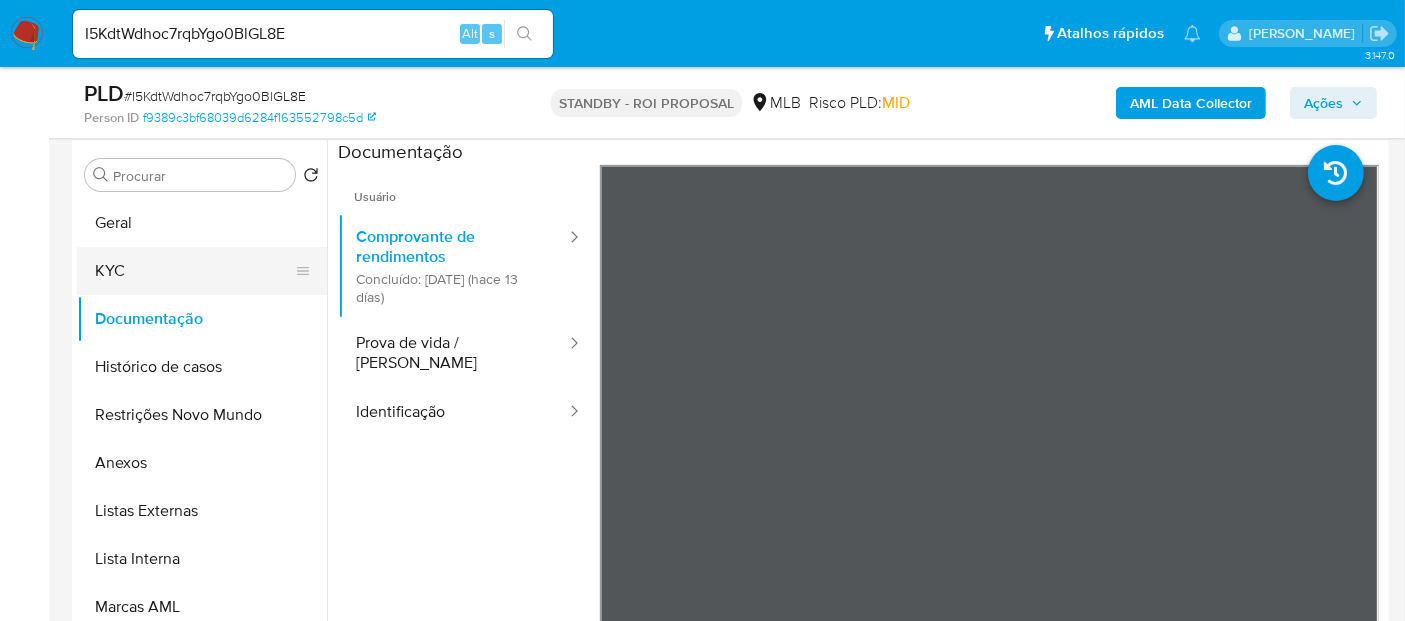click on "KYC" at bounding box center [194, 271] 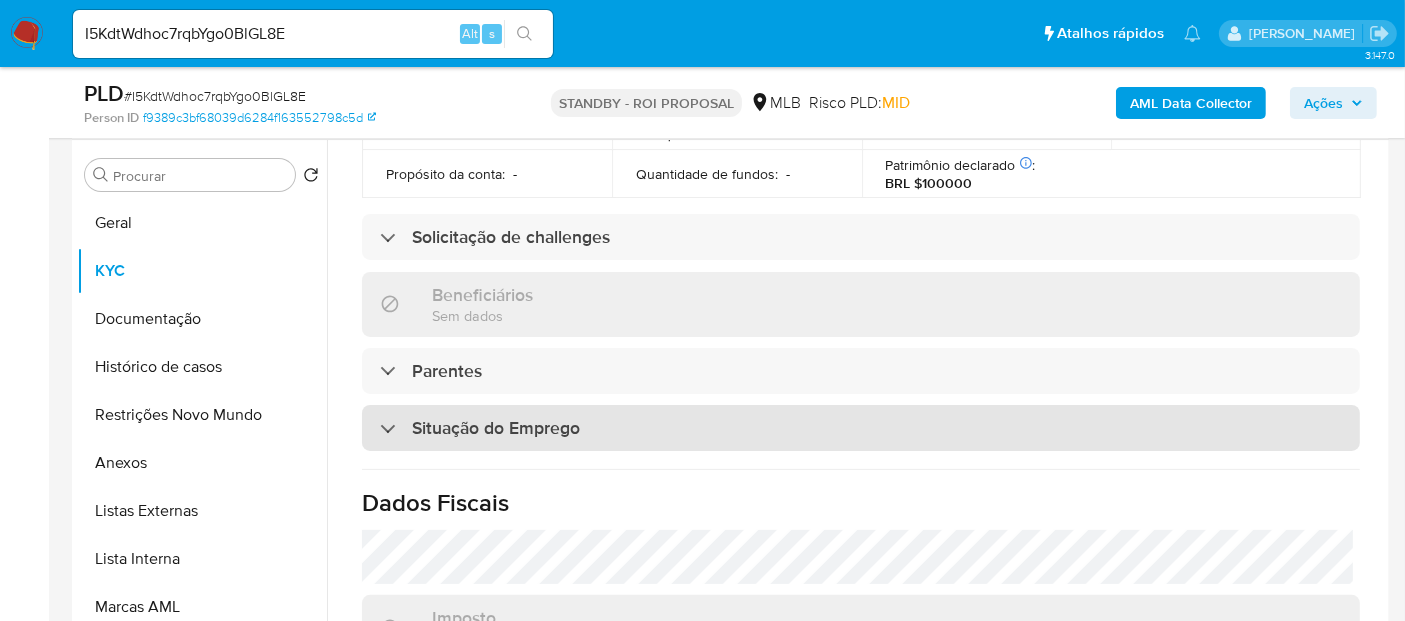 scroll, scrollTop: 581, scrollLeft: 0, axis: vertical 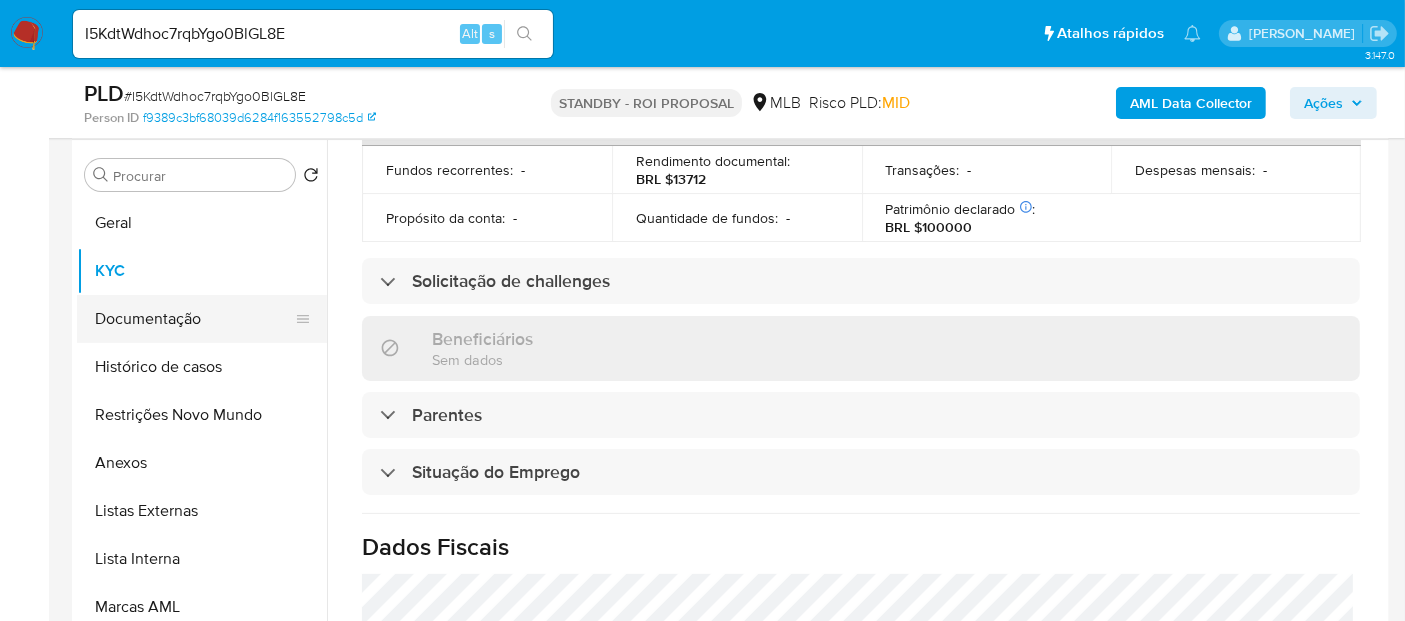 click on "Documentação" at bounding box center (194, 319) 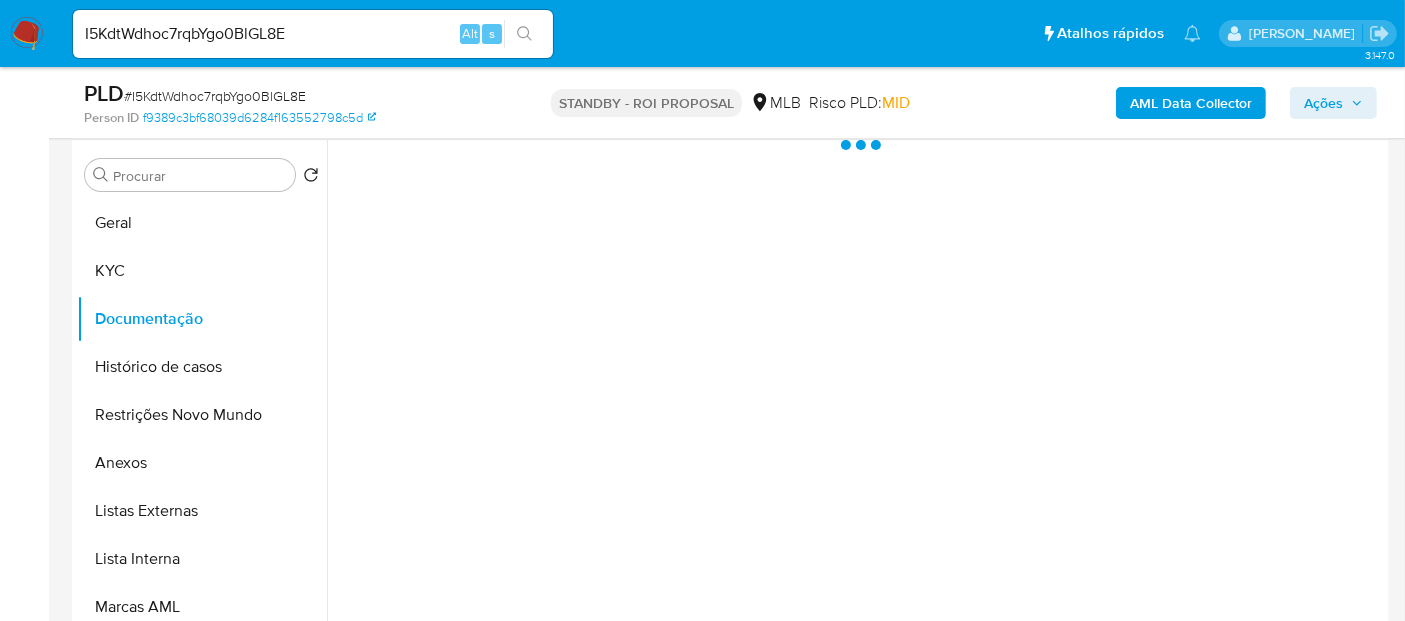 scroll, scrollTop: 0, scrollLeft: 0, axis: both 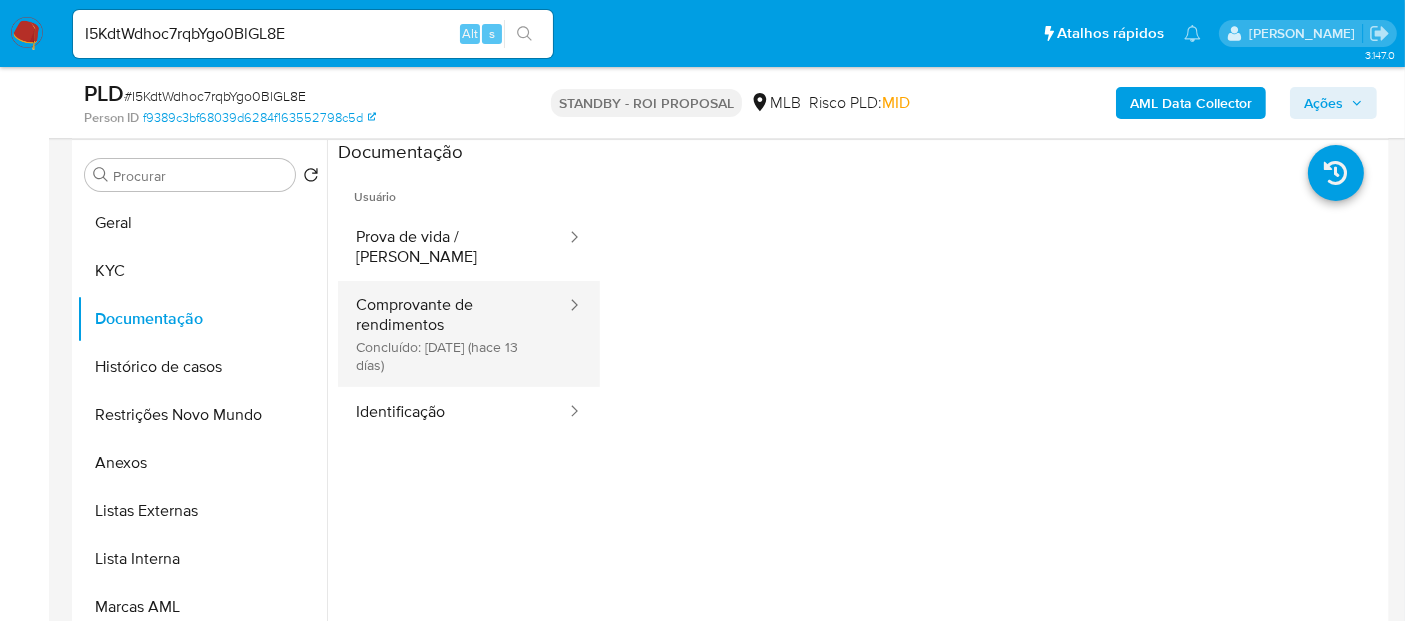 click on "Comprovante de rendimentos Concluído: [DATE] (hace 13 días)" at bounding box center (453, 334) 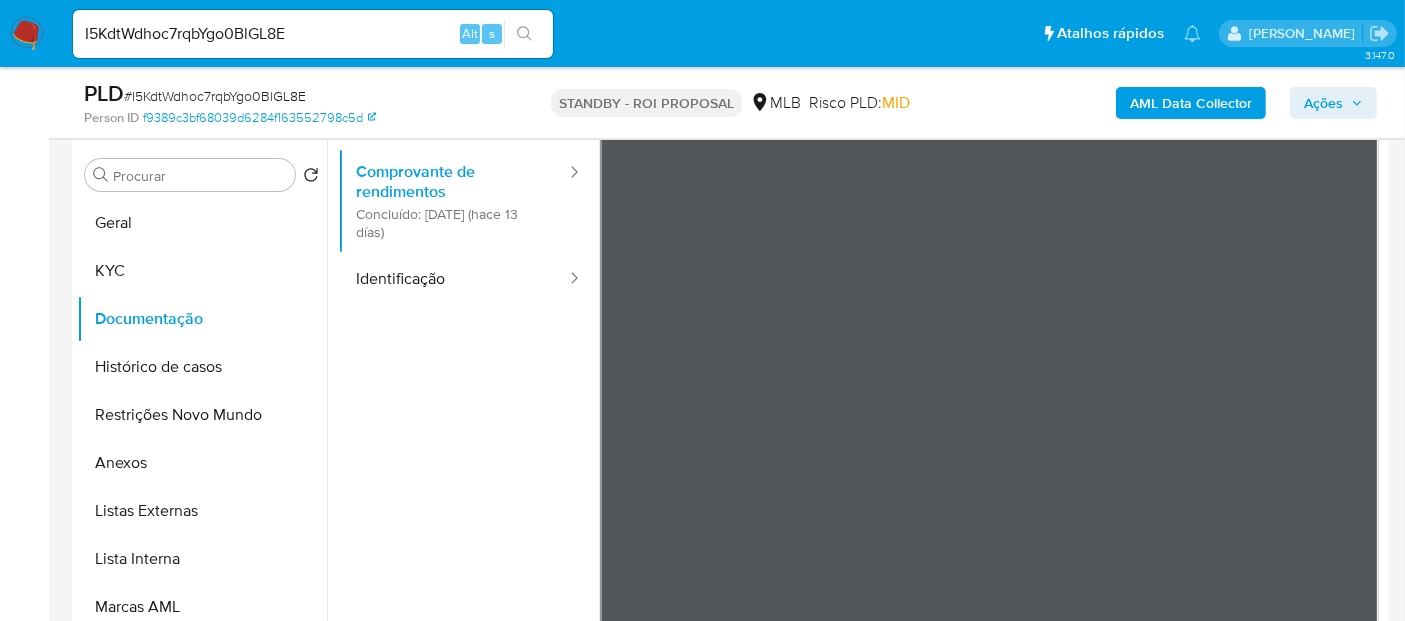 scroll, scrollTop: 174, scrollLeft: 0, axis: vertical 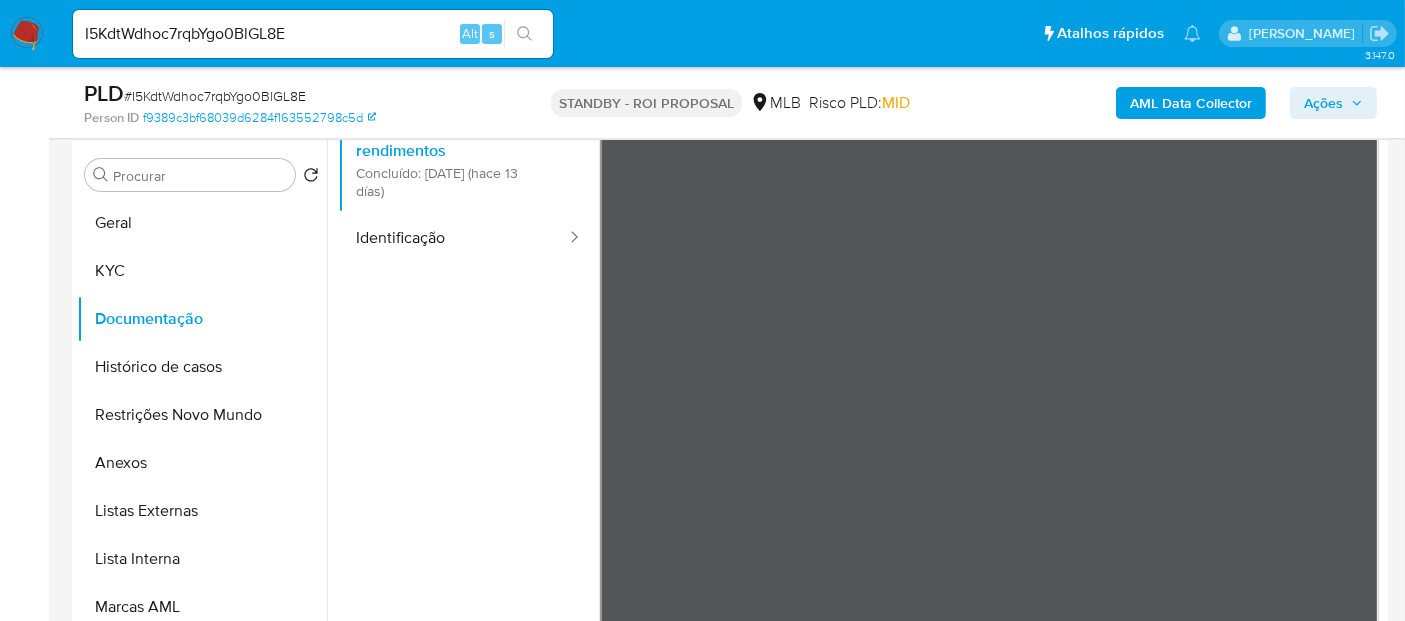 drag, startPoint x: 1388, startPoint y: 316, endPoint x: 1384, endPoint y: 283, distance: 33.24154 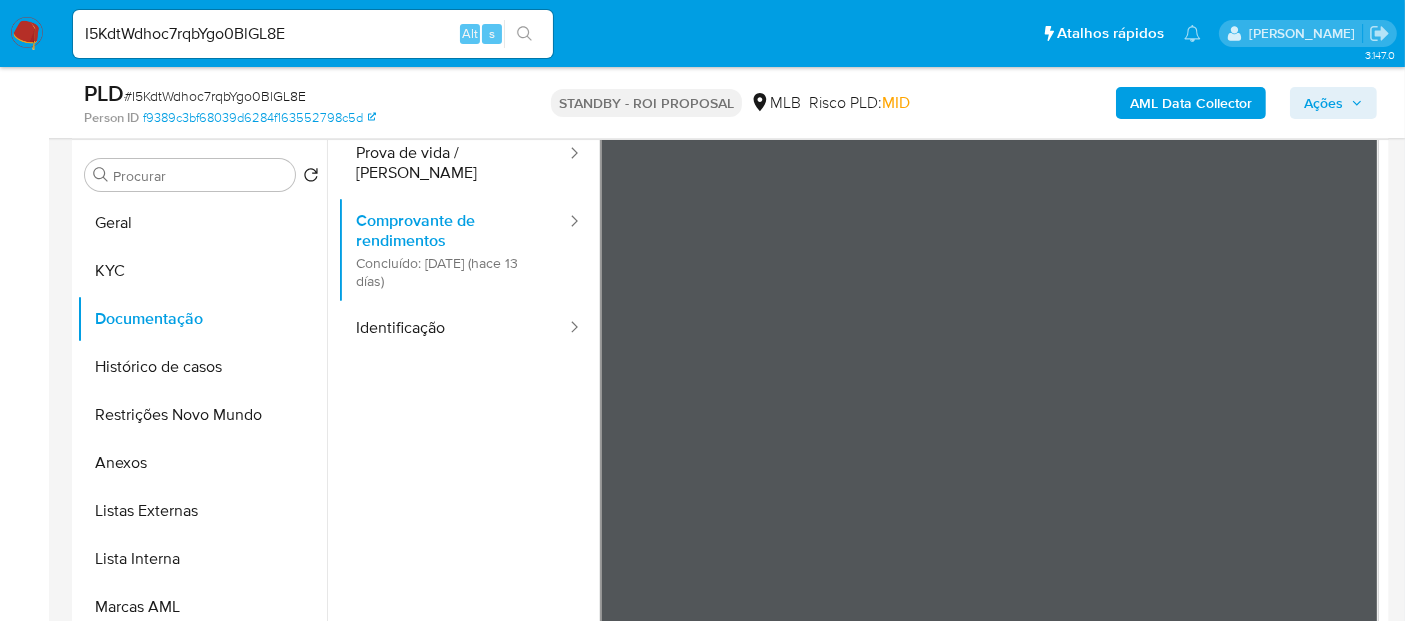 scroll, scrollTop: 82, scrollLeft: 0, axis: vertical 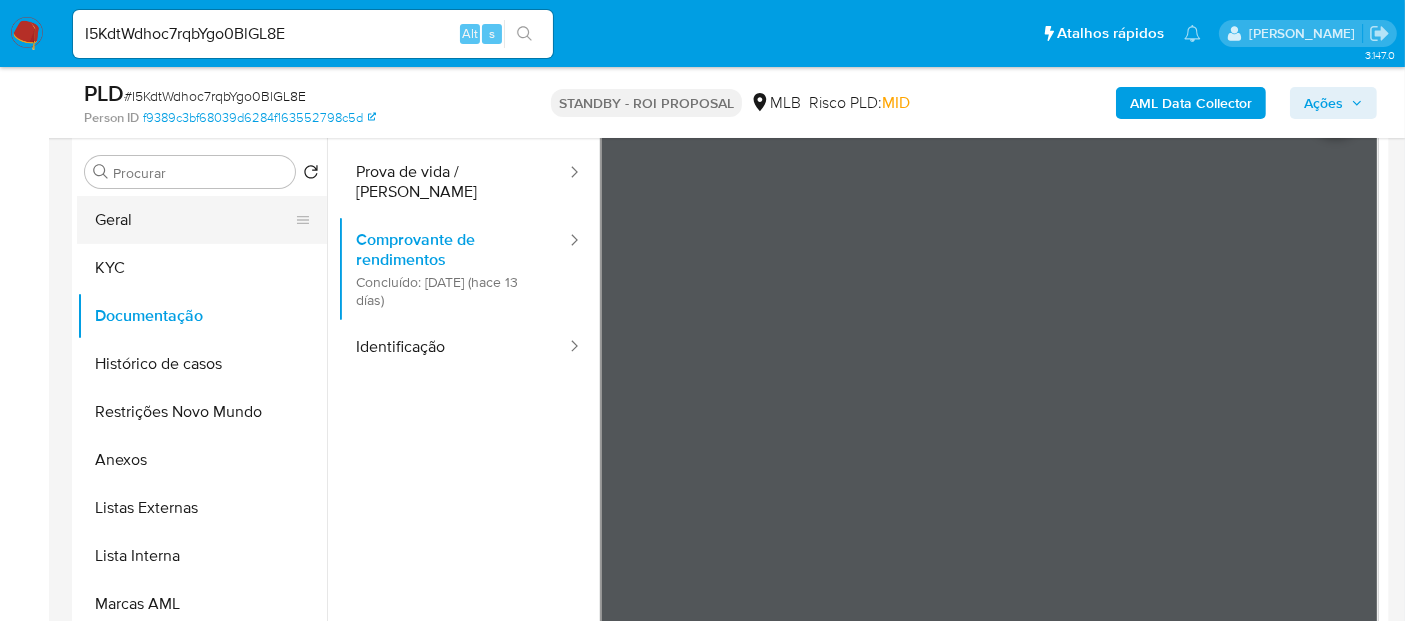 click on "Geral" at bounding box center (194, 220) 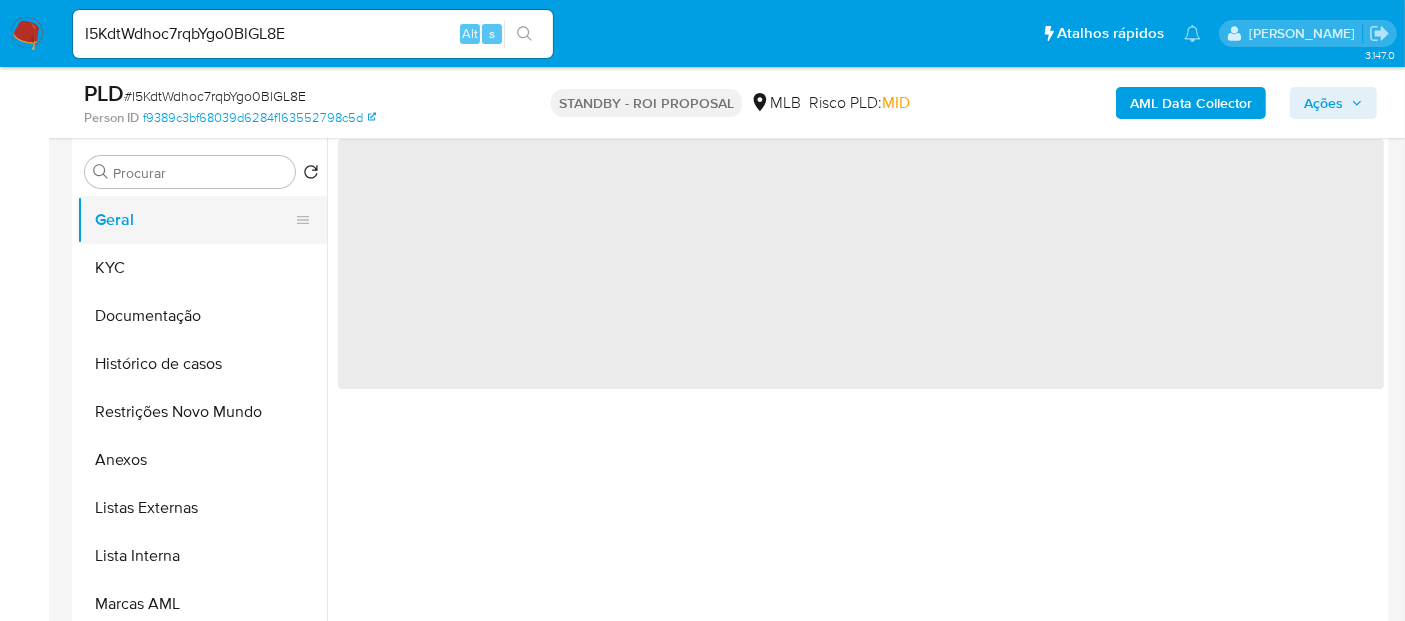 scroll, scrollTop: 0, scrollLeft: 0, axis: both 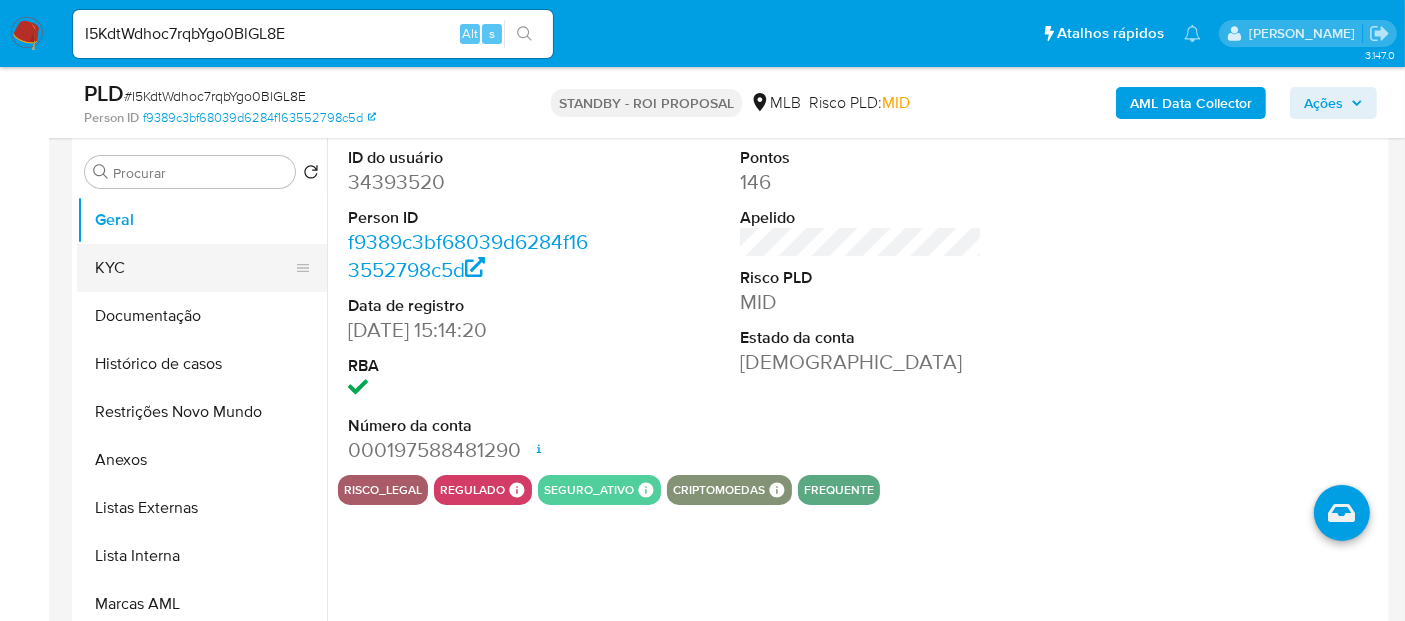 click on "KYC" at bounding box center [194, 268] 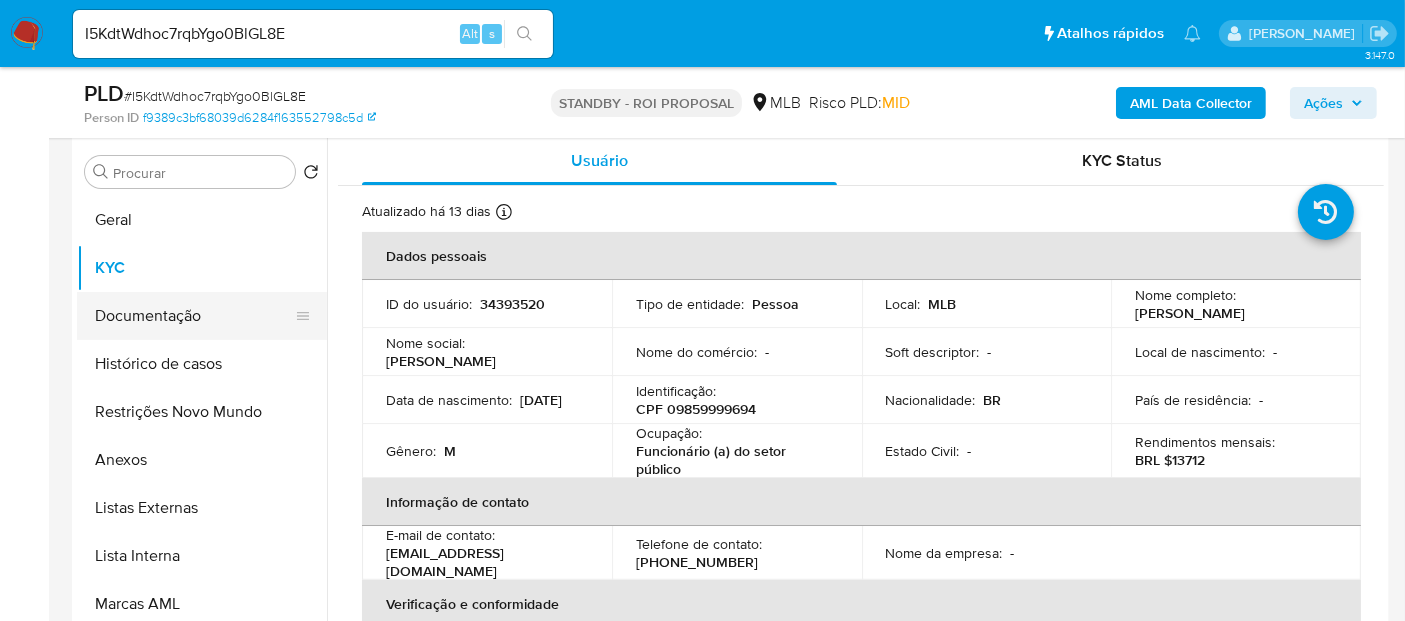 click on "Documentação" at bounding box center (194, 316) 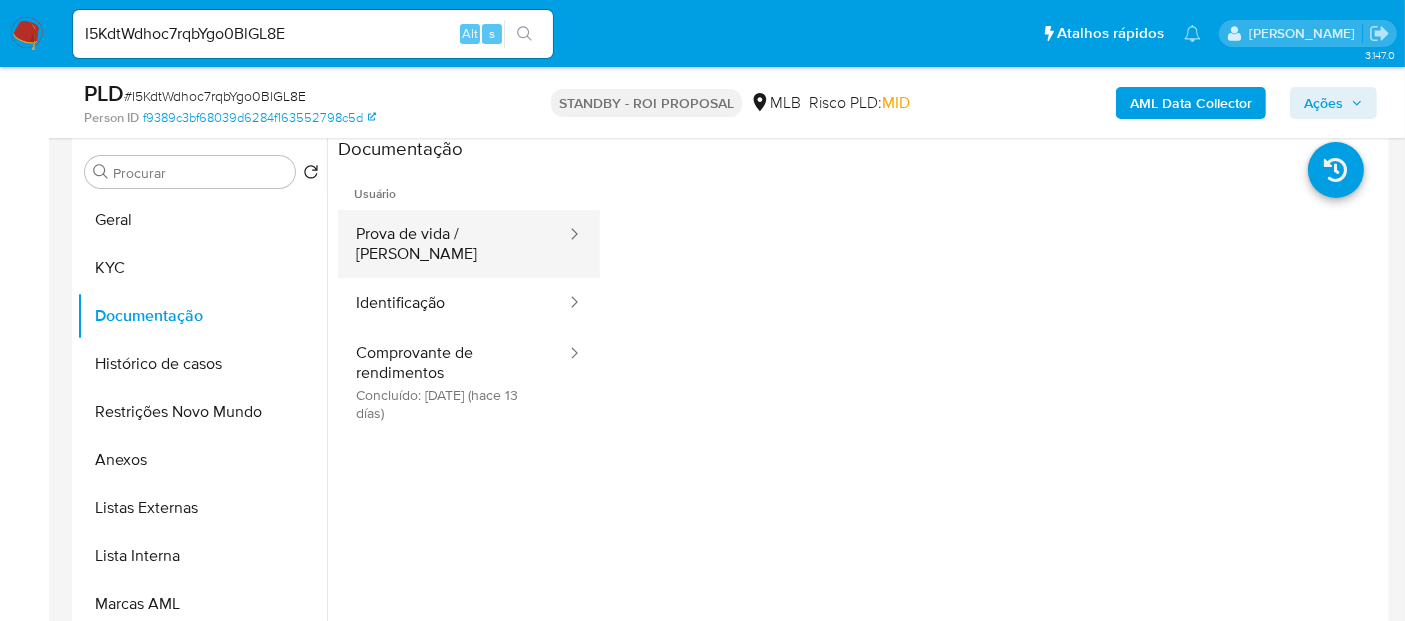 click on "Prova de vida / [PERSON_NAME]" at bounding box center [453, 244] 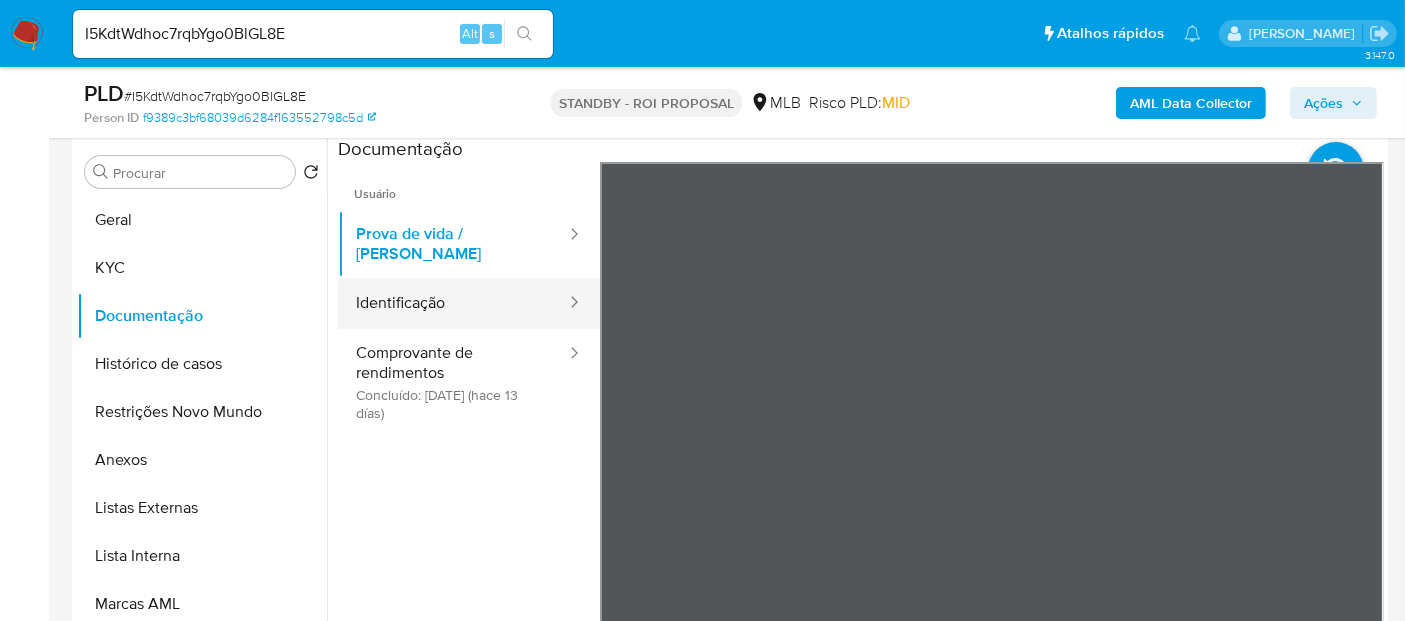 click on "Identificação" at bounding box center (453, 303) 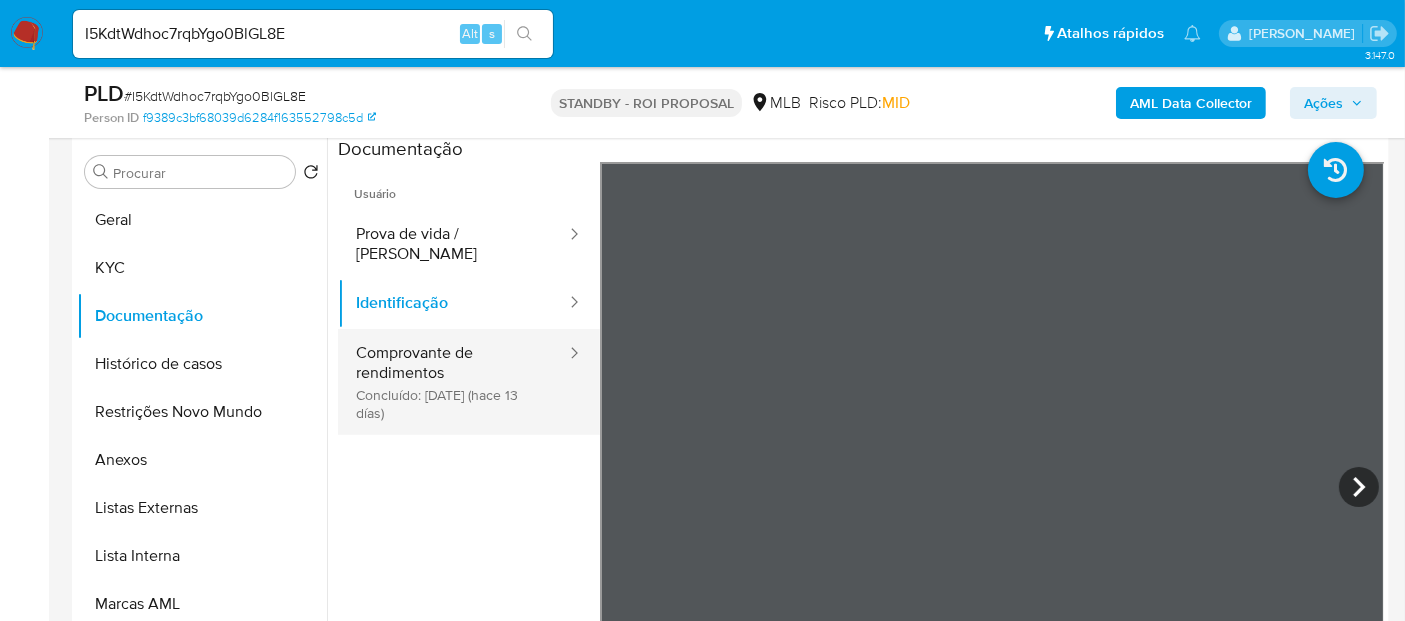 click on "Comprovante de rendimentos Concluído: [DATE] (hace 13 días)" at bounding box center [453, 382] 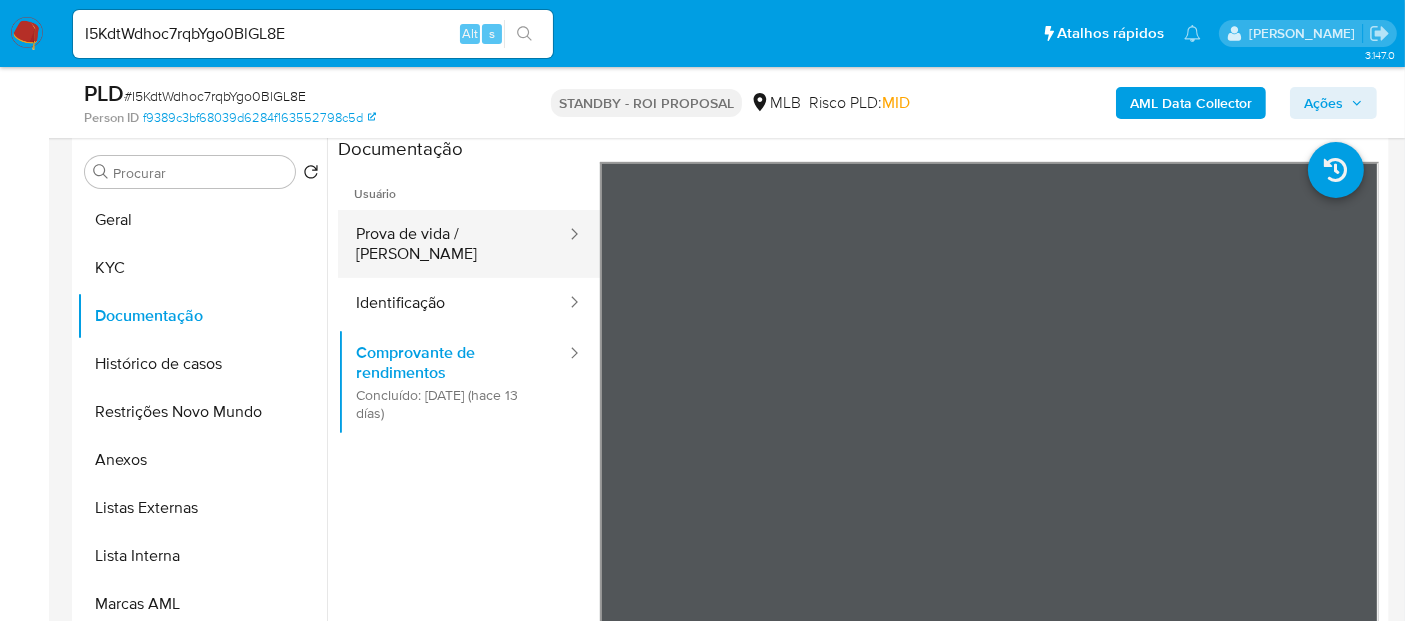click on "Prova de vida / [PERSON_NAME]" at bounding box center [453, 244] 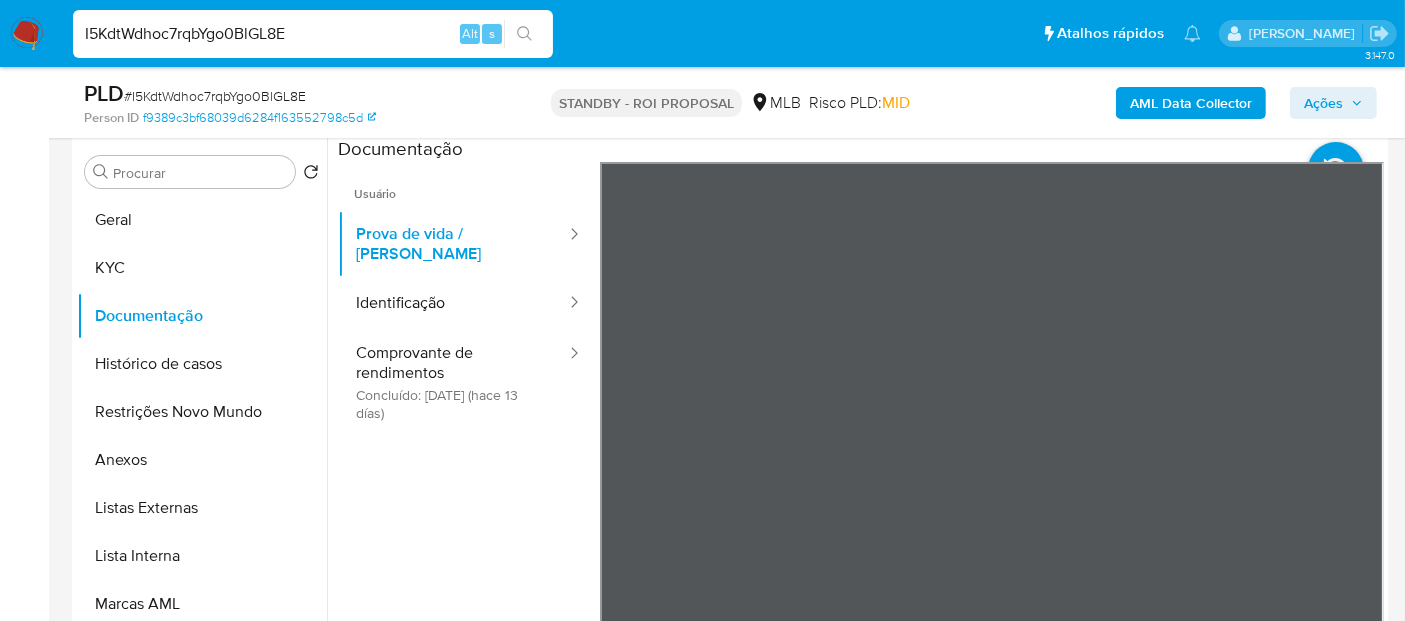drag, startPoint x: 367, startPoint y: 28, endPoint x: 6, endPoint y: 39, distance: 361.16754 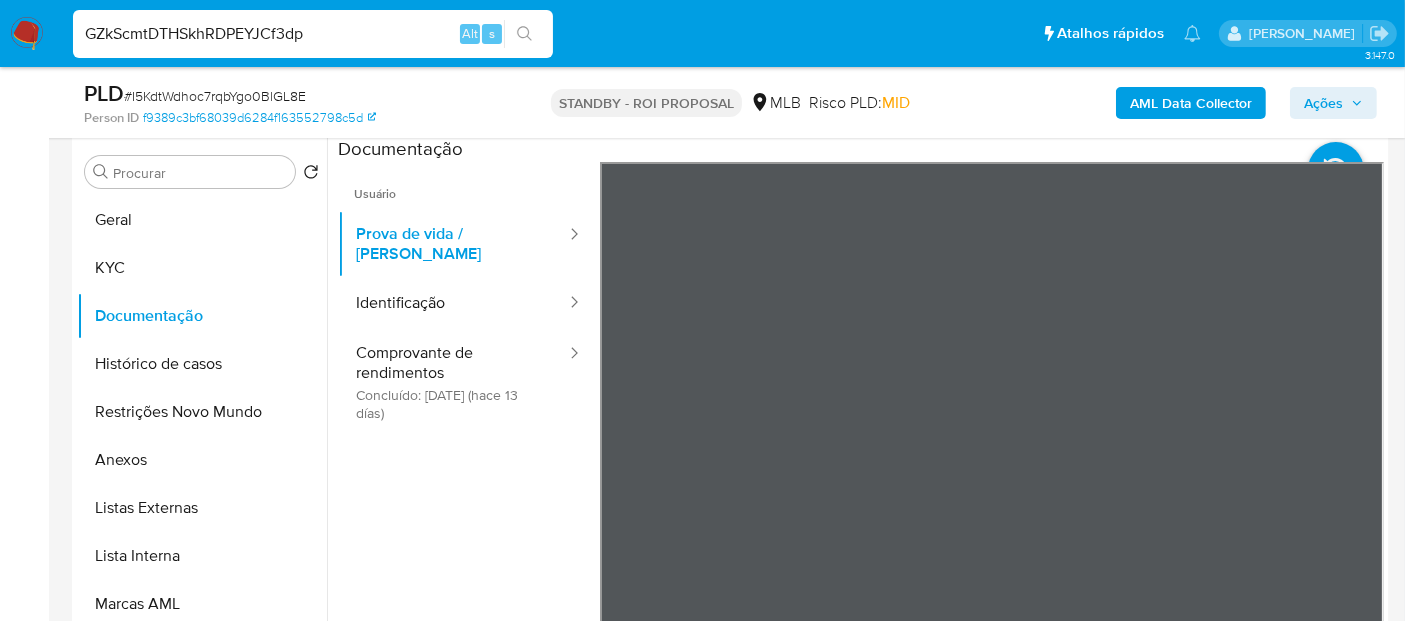type on "GZkScmtDTHSkhRDPEYJCf3dp" 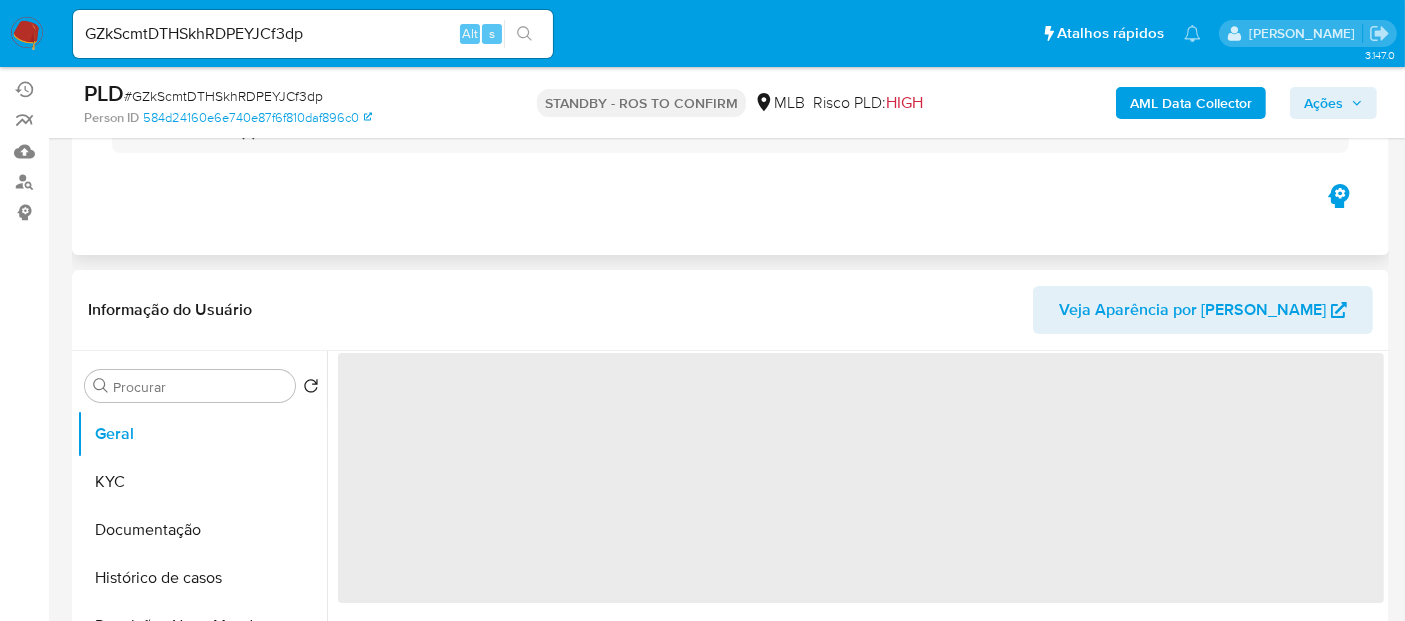 scroll, scrollTop: 222, scrollLeft: 0, axis: vertical 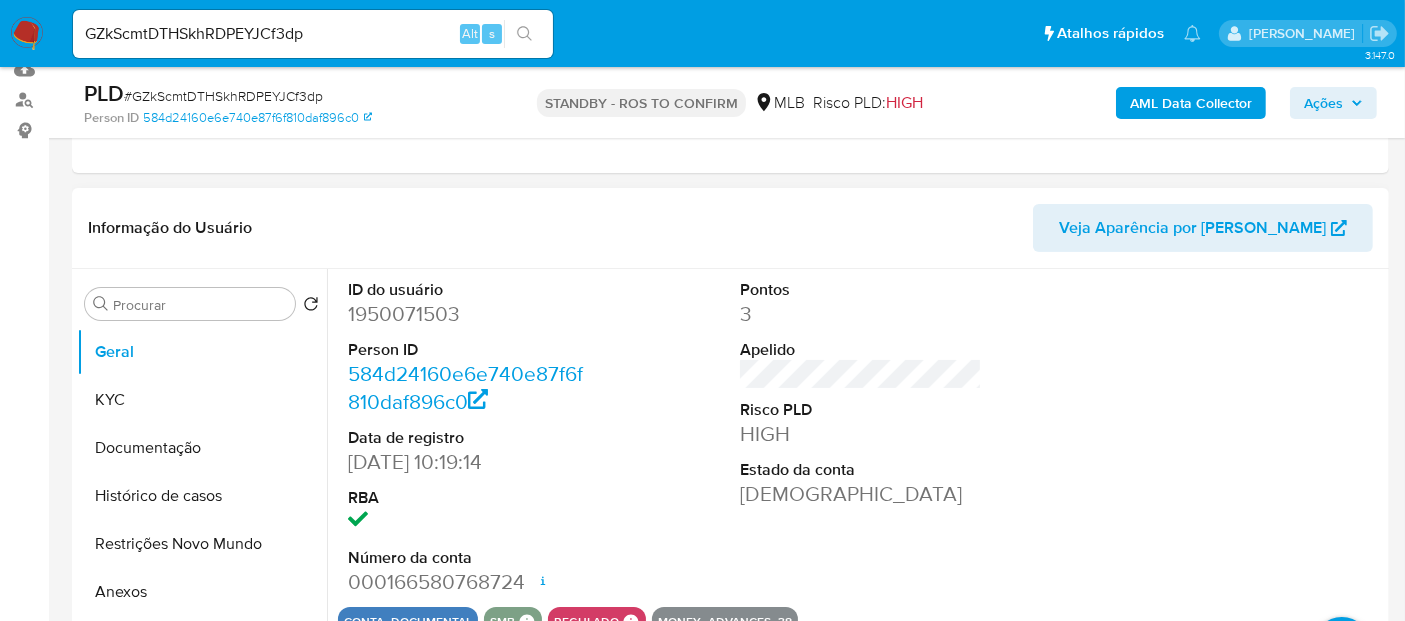 select on "10" 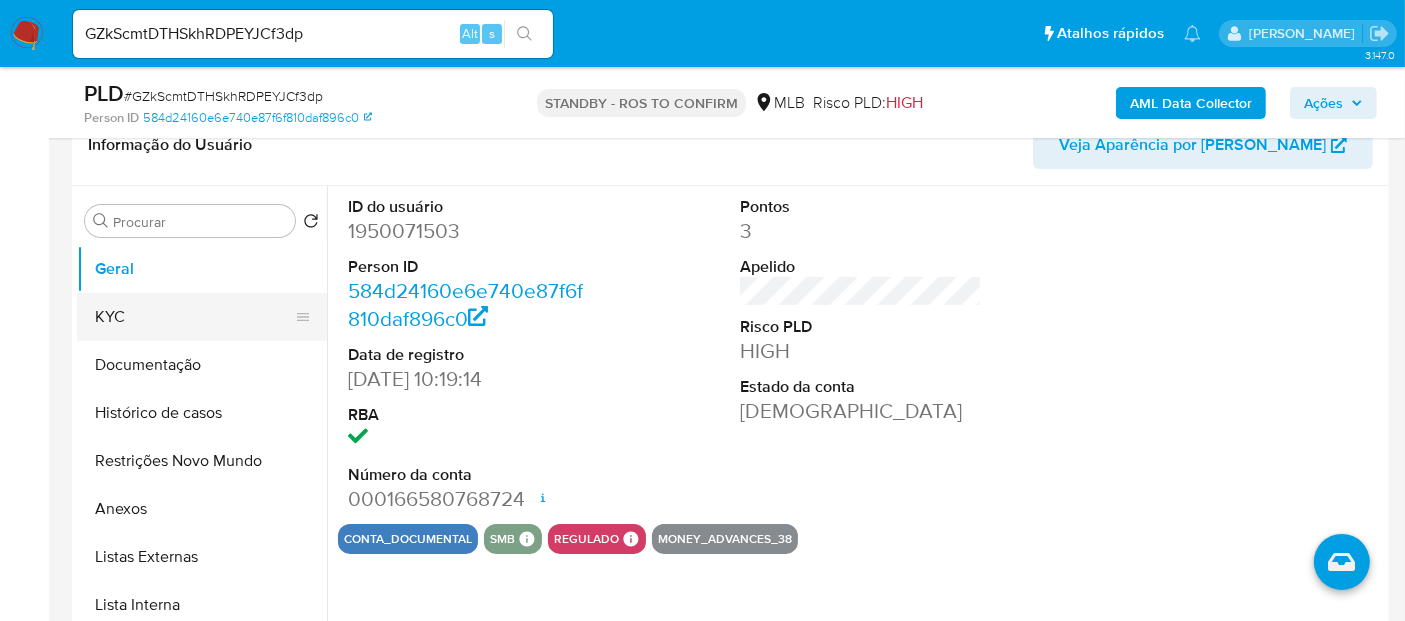 drag, startPoint x: 122, startPoint y: 304, endPoint x: 176, endPoint y: 312, distance: 54.589375 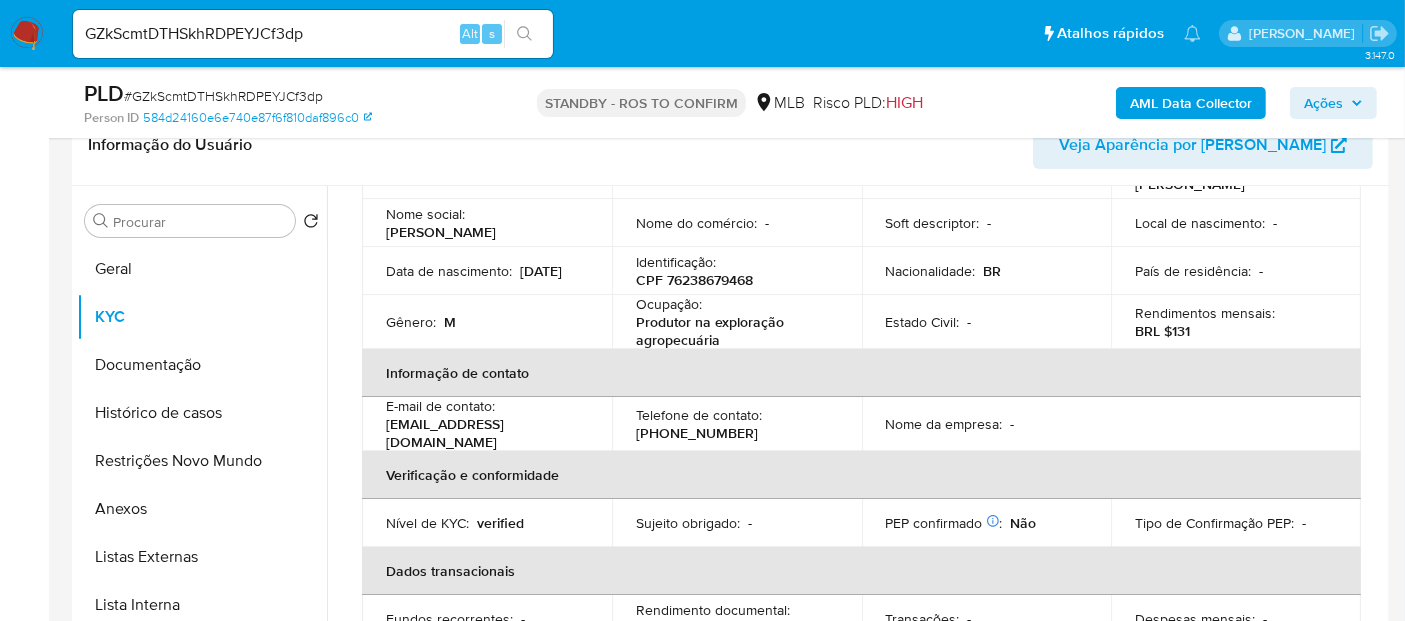 scroll, scrollTop: 222, scrollLeft: 0, axis: vertical 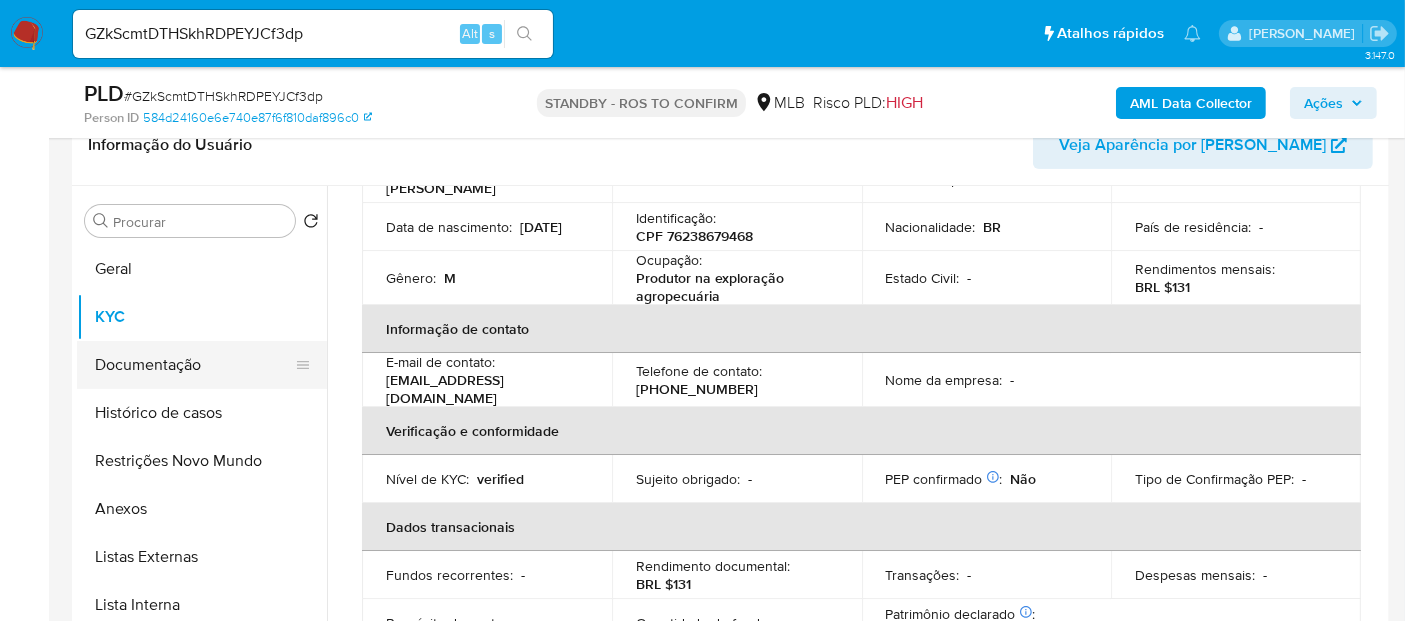 click on "Documentação" at bounding box center [194, 365] 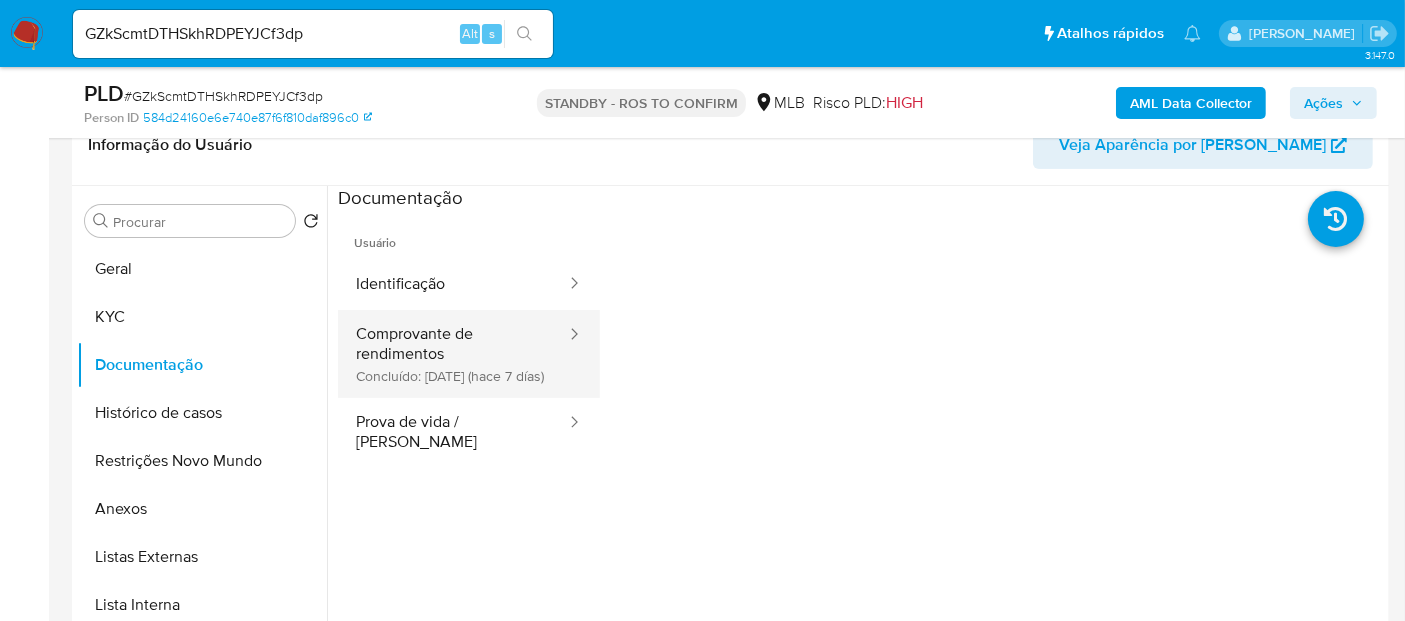 click on "Comprovante de rendimentos Concluído: [DATE] (hace 7 días)" at bounding box center [453, 354] 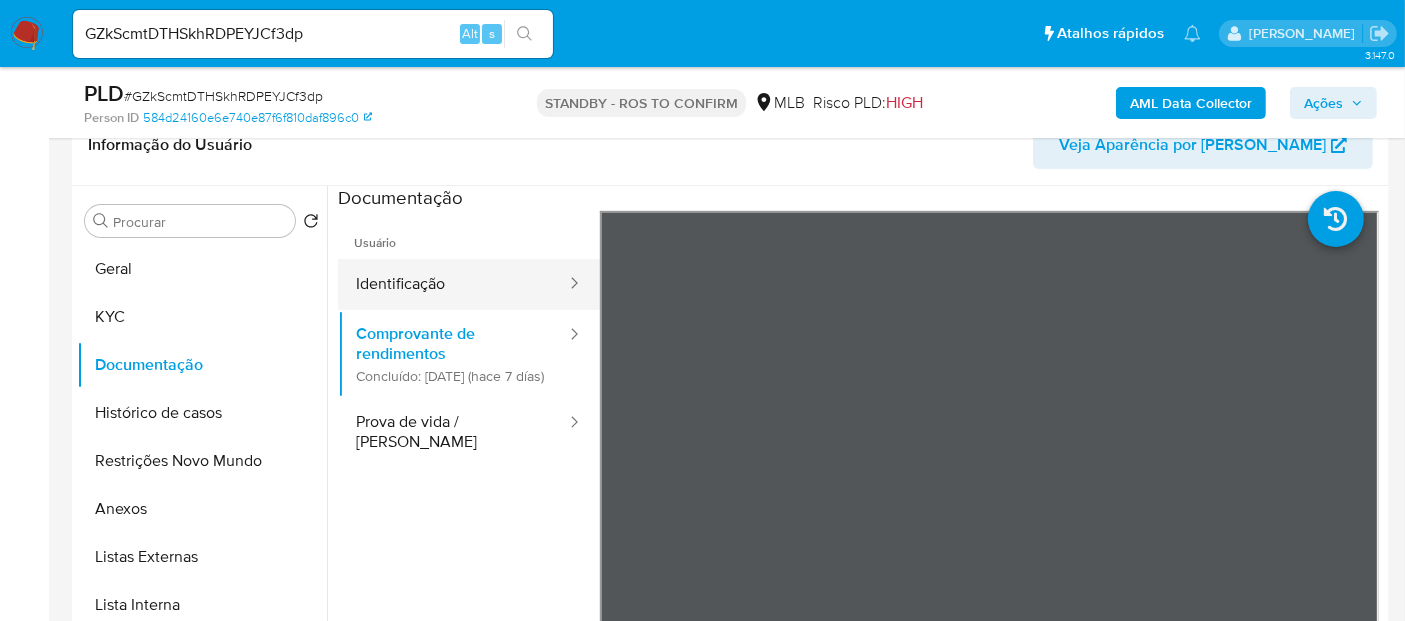 click on "Identificação" at bounding box center (453, 284) 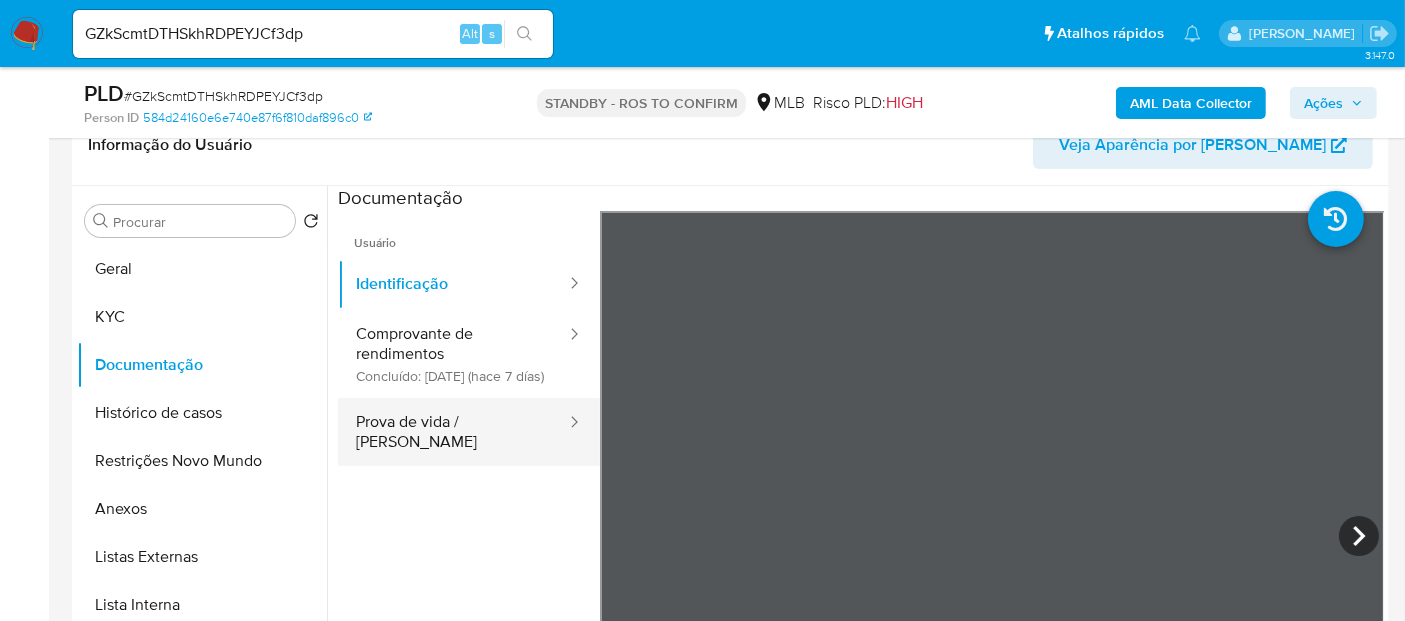 click on "Prova de vida / [PERSON_NAME]" at bounding box center [453, 432] 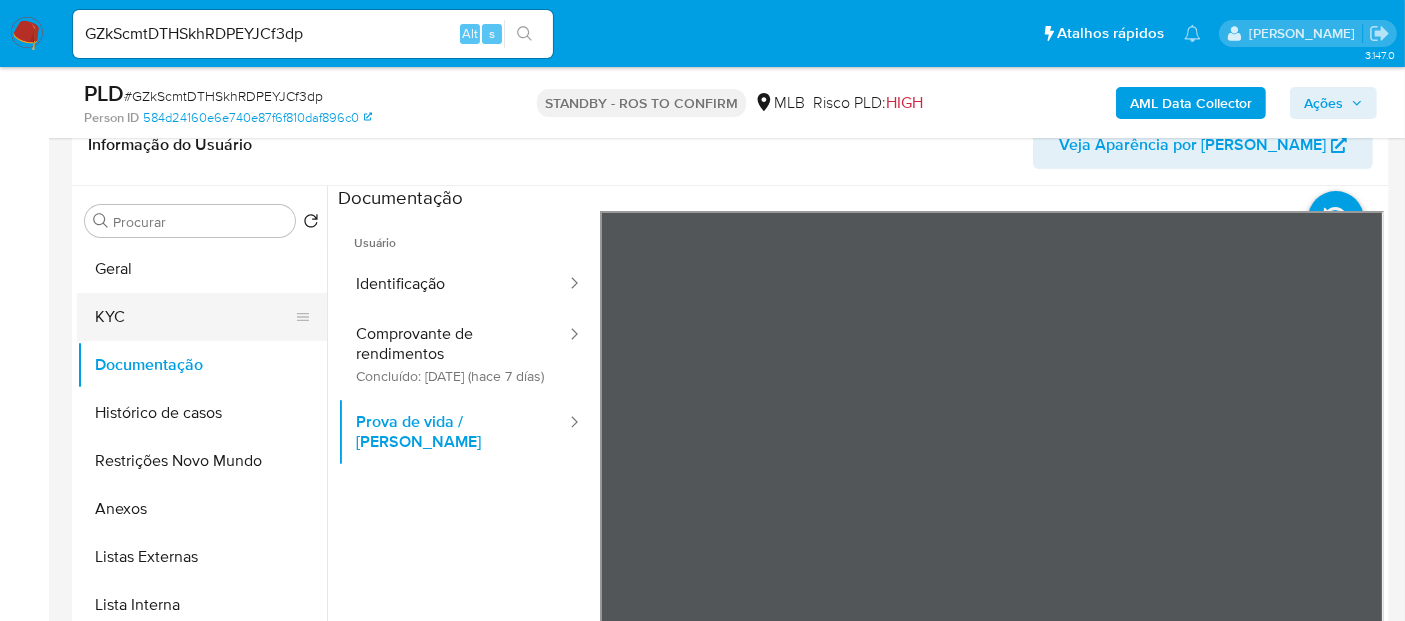 click on "KYC" at bounding box center (194, 317) 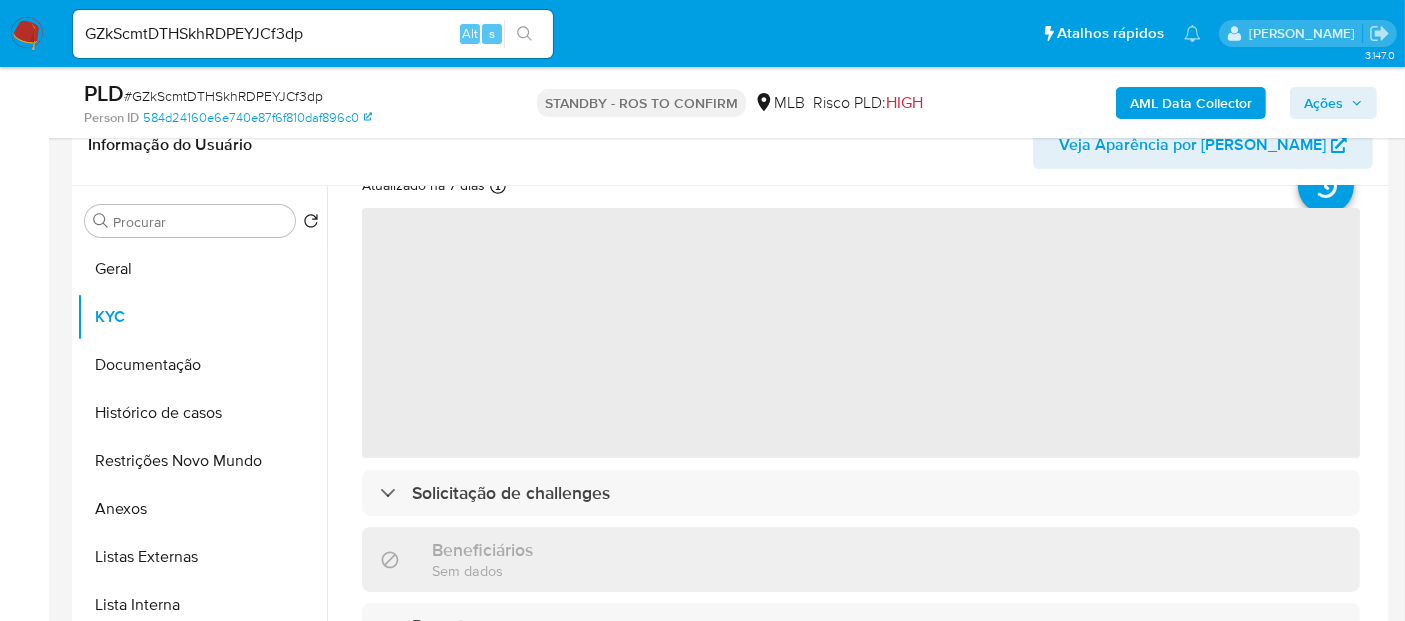 scroll, scrollTop: 111, scrollLeft: 0, axis: vertical 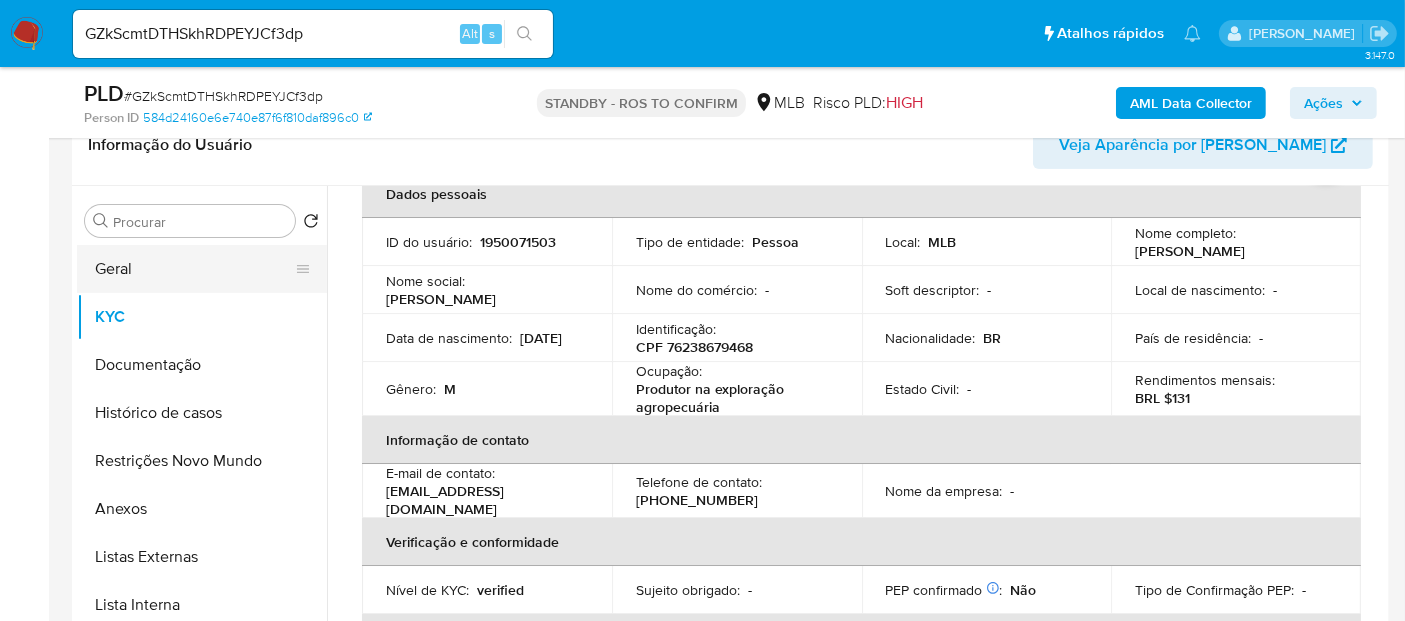 drag, startPoint x: 134, startPoint y: 266, endPoint x: 240, endPoint y: 267, distance: 106.004715 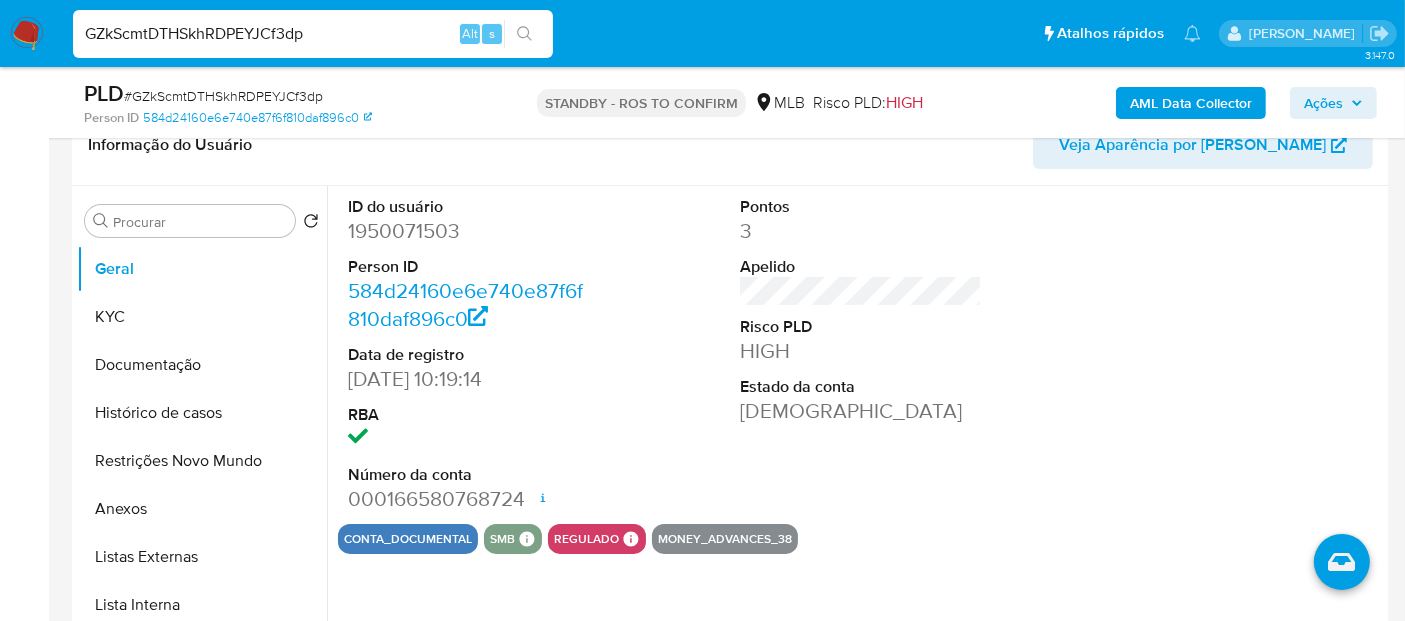drag, startPoint x: 362, startPoint y: 30, endPoint x: 0, endPoint y: 27, distance: 362.01242 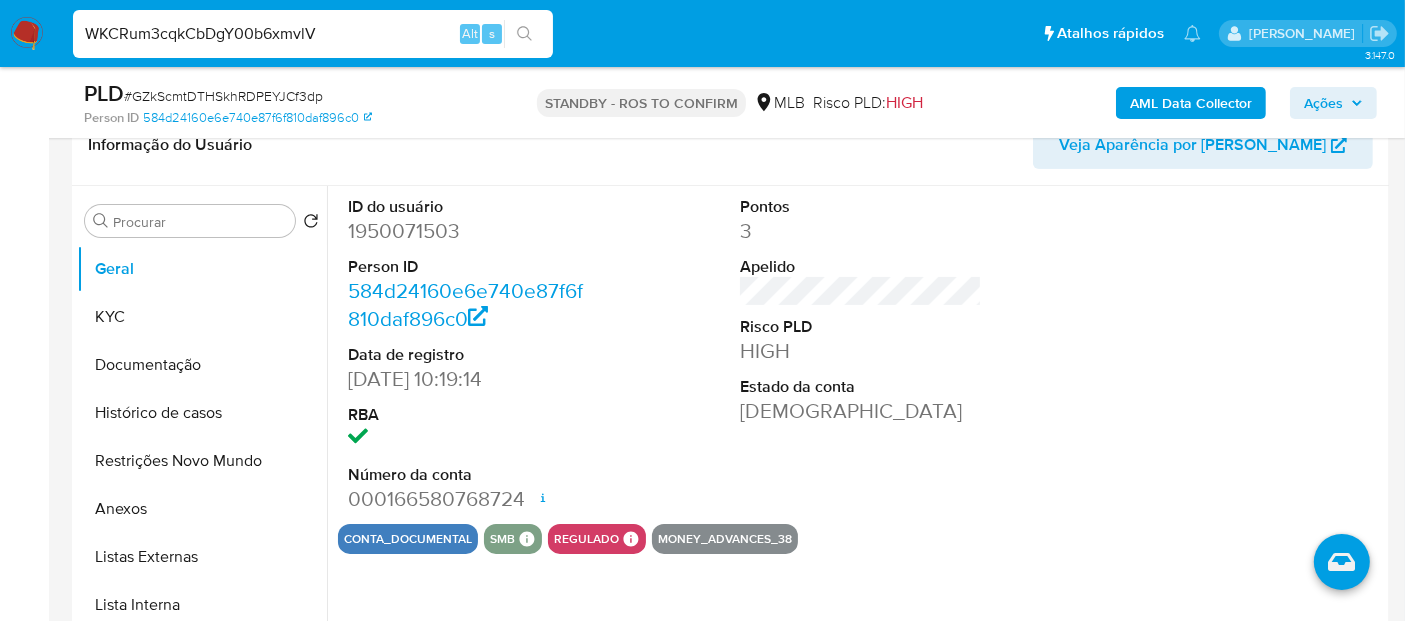 type on "WKCRum3cqkCbDgY00b6xmvlV" 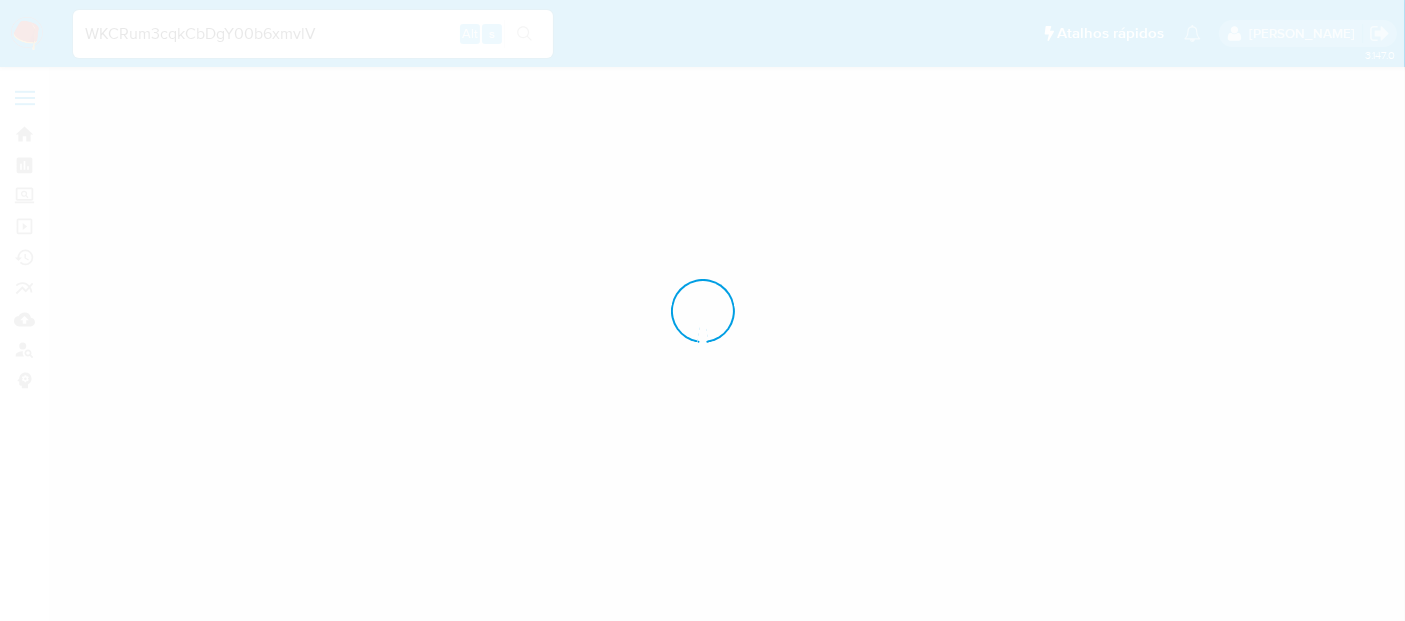 scroll, scrollTop: 0, scrollLeft: 0, axis: both 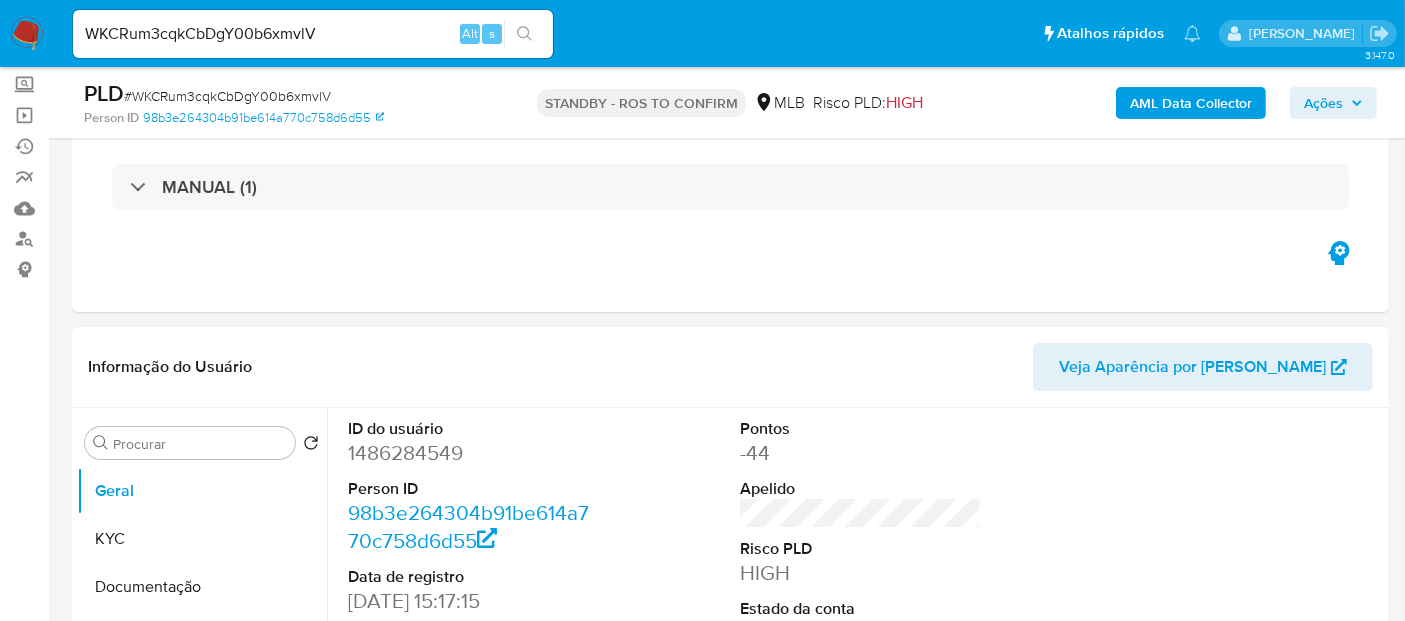 select on "10" 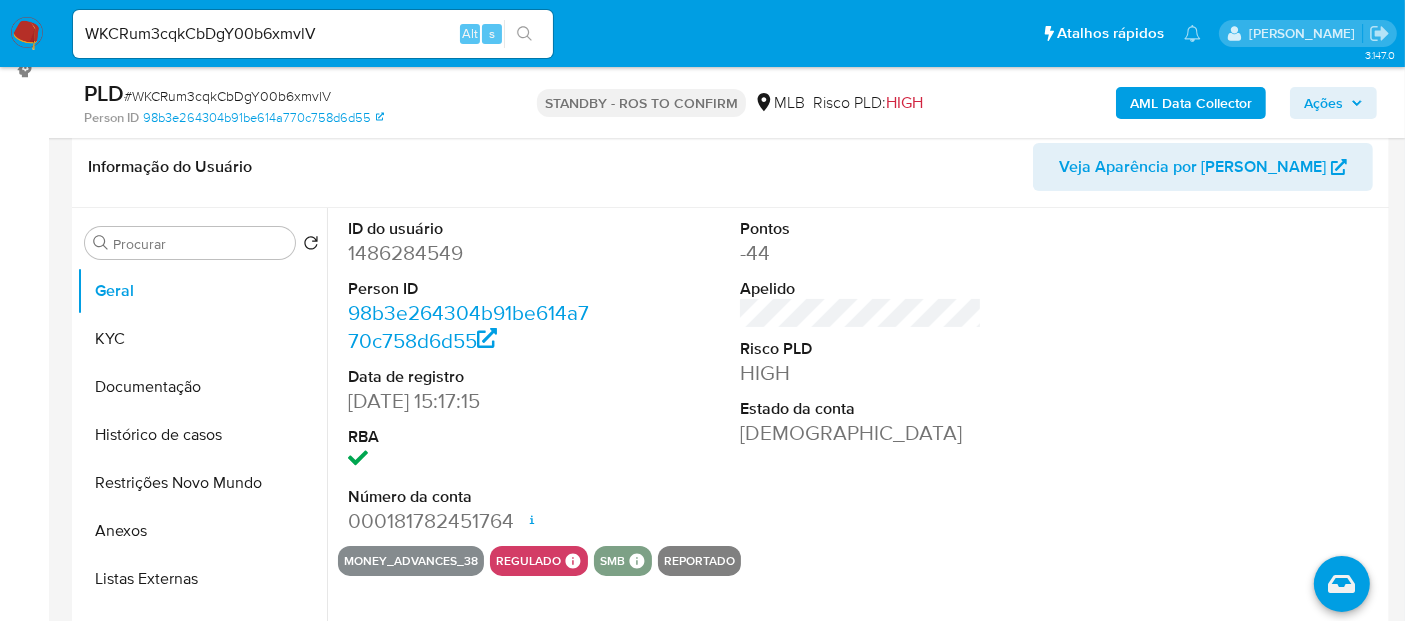 scroll, scrollTop: 333, scrollLeft: 0, axis: vertical 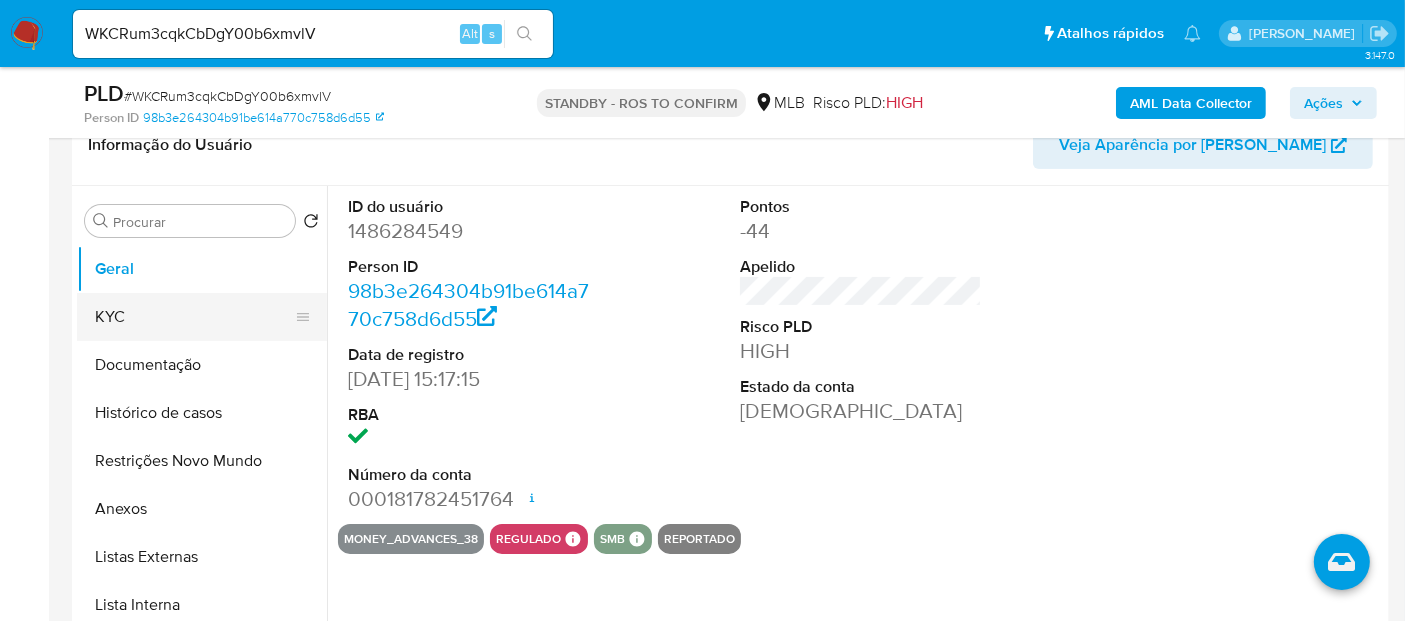 drag, startPoint x: 155, startPoint y: 314, endPoint x: 225, endPoint y: 317, distance: 70.064255 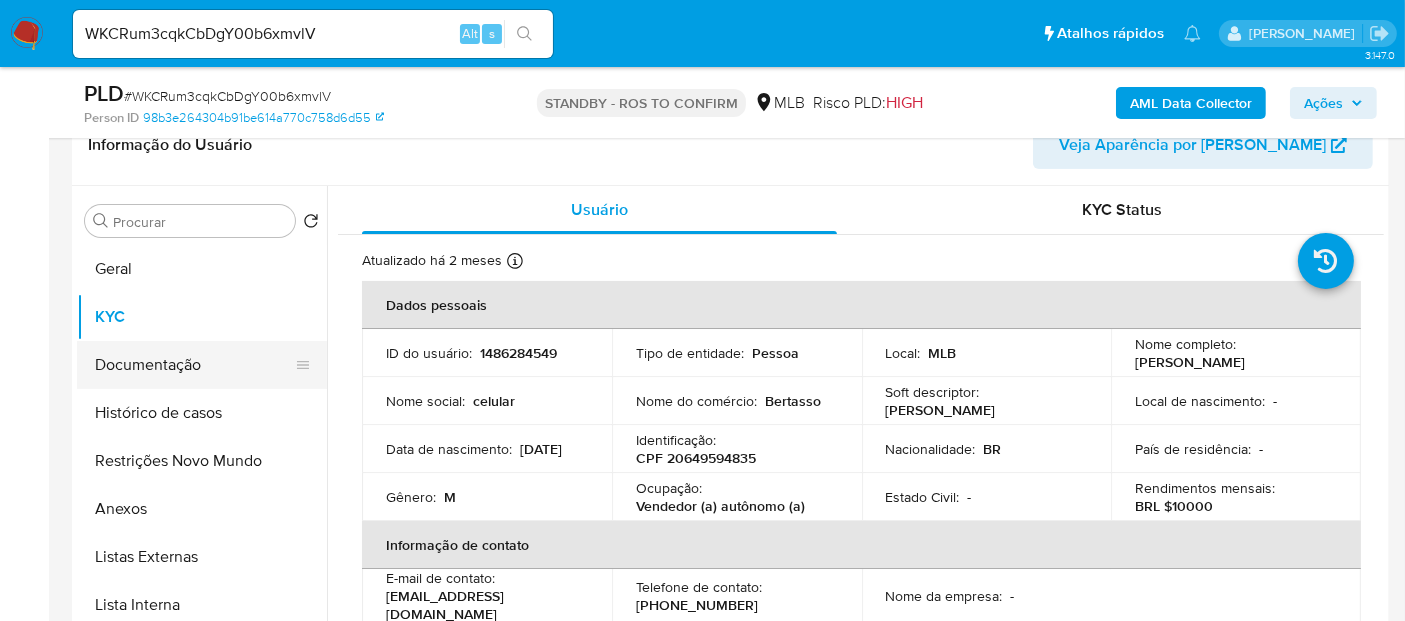 drag, startPoint x: 176, startPoint y: 367, endPoint x: 235, endPoint y: 367, distance: 59 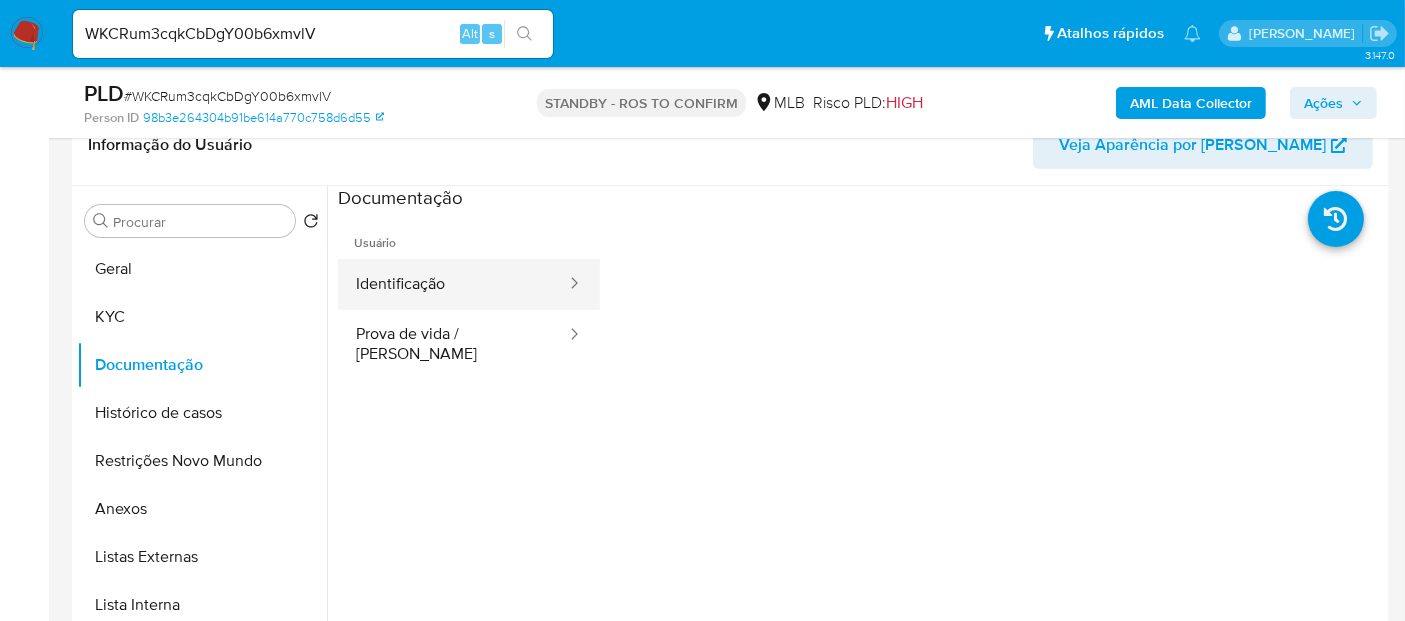 click on "Identificação" at bounding box center (453, 284) 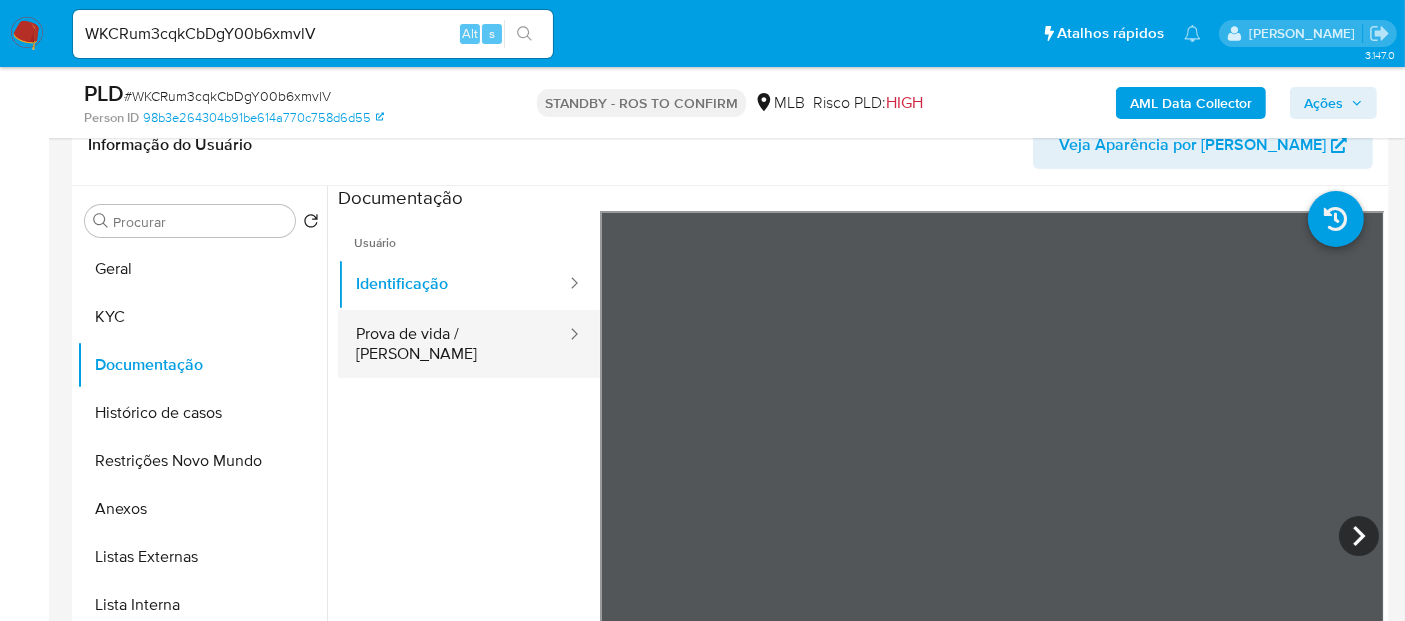 click on "Prova de vida / [PERSON_NAME]" at bounding box center (453, 344) 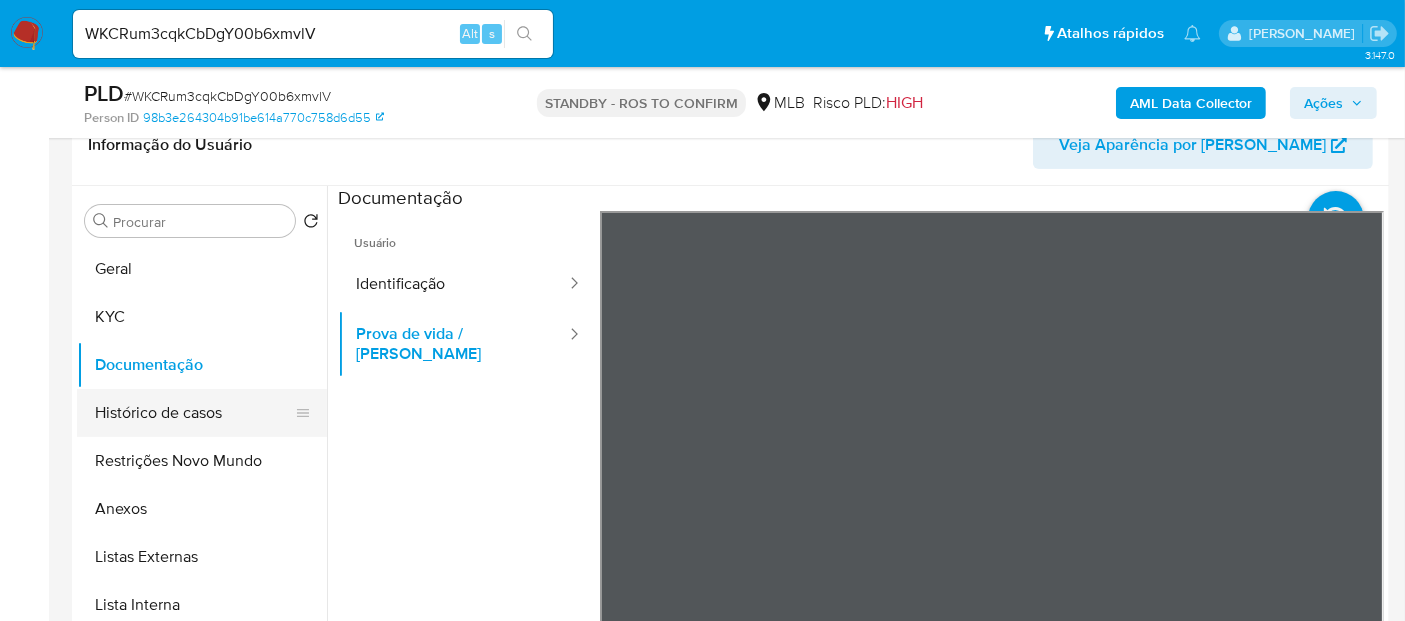 click on "Histórico de casos" at bounding box center (194, 413) 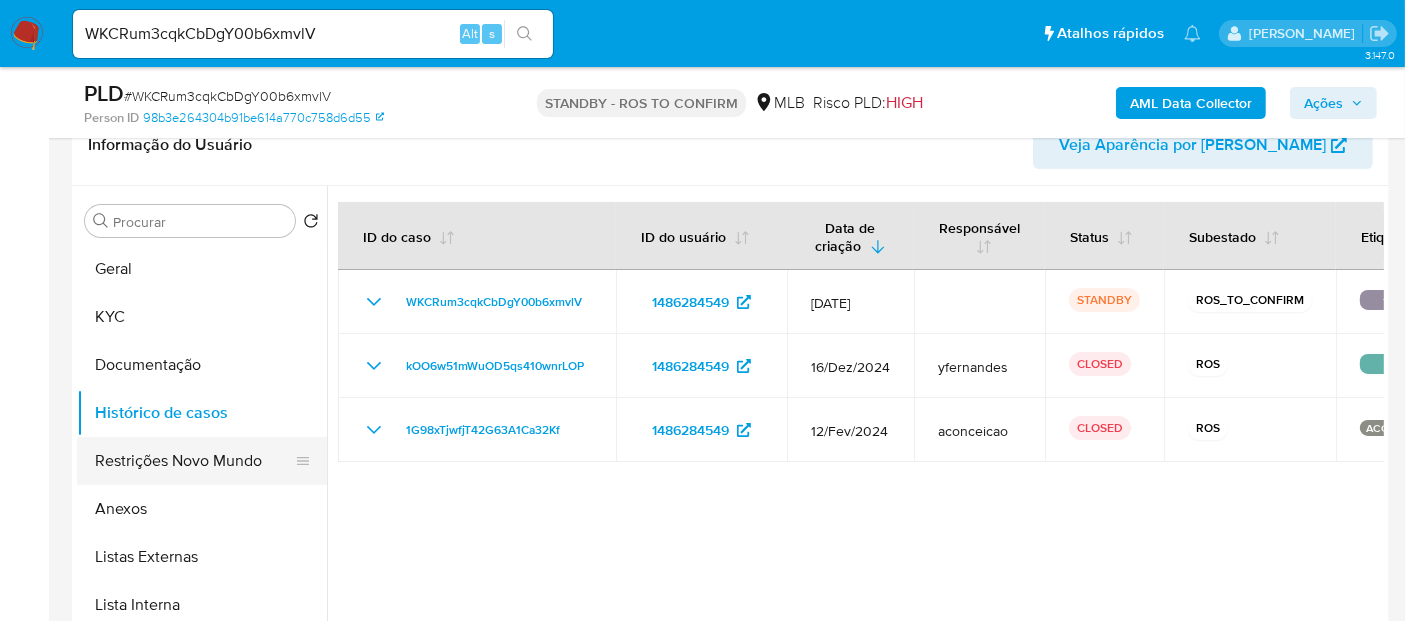 click on "Restrições Novo Mundo" at bounding box center (194, 461) 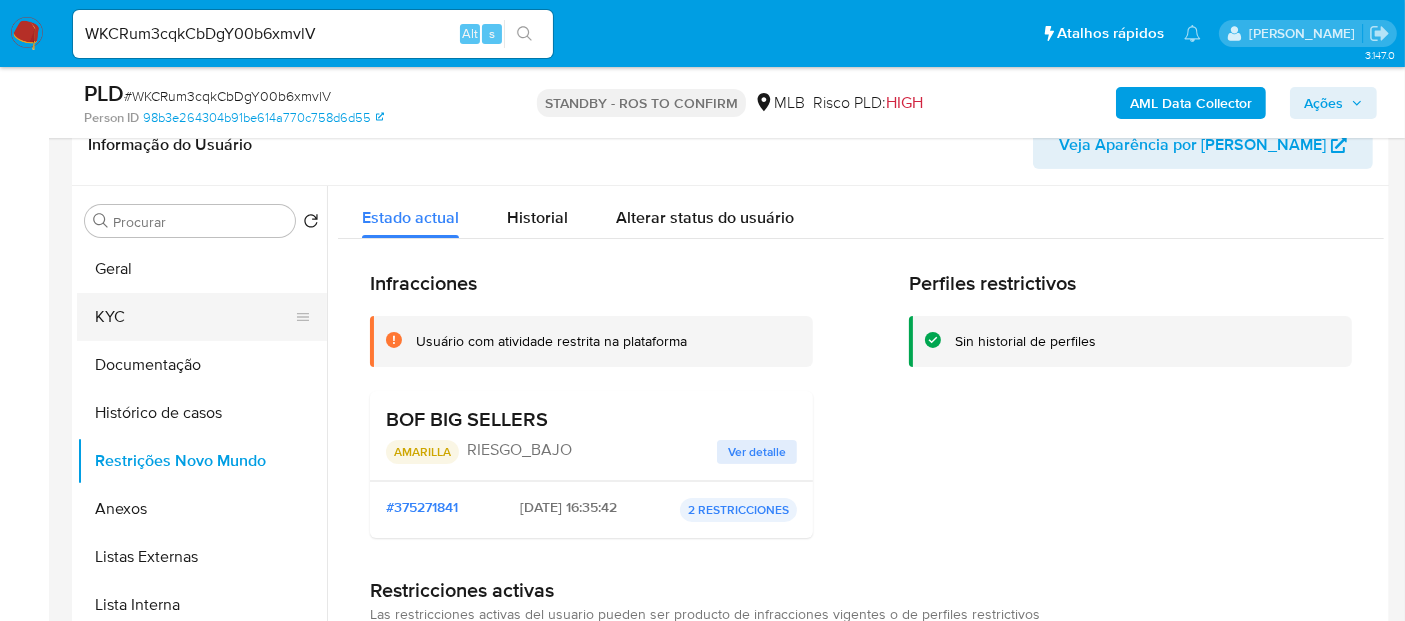 click on "KYC" at bounding box center (194, 317) 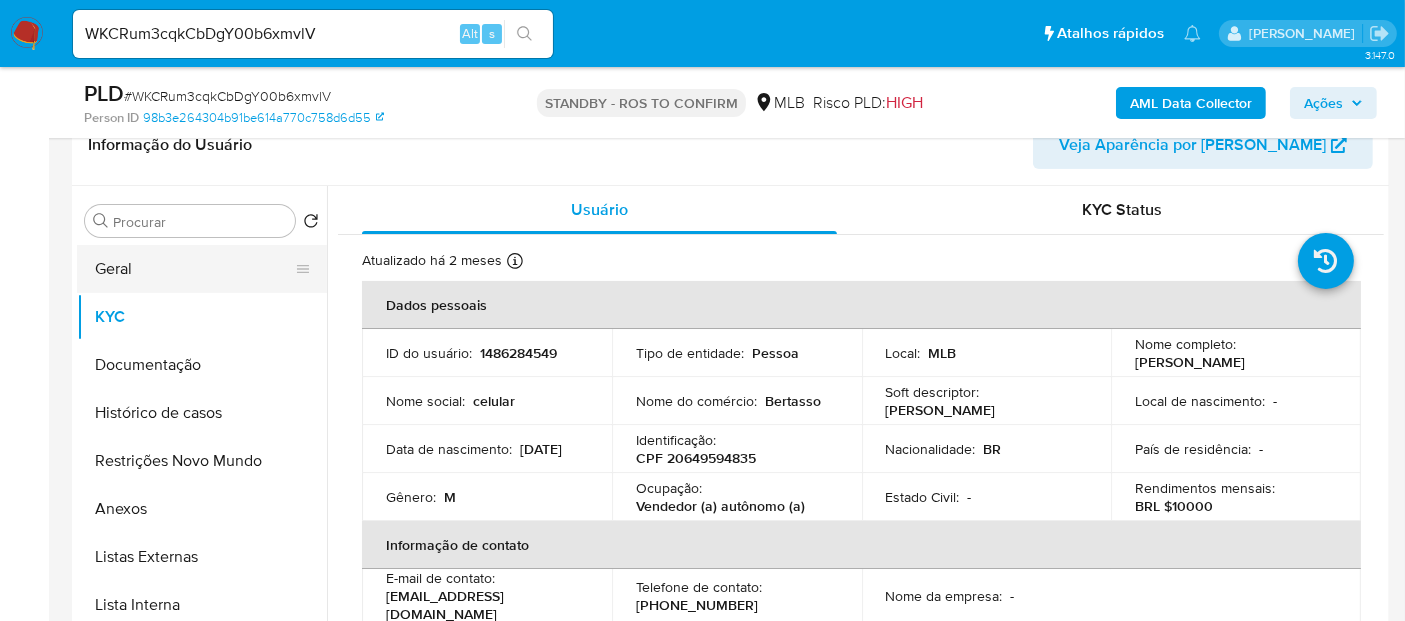 click on "Geral" at bounding box center (194, 269) 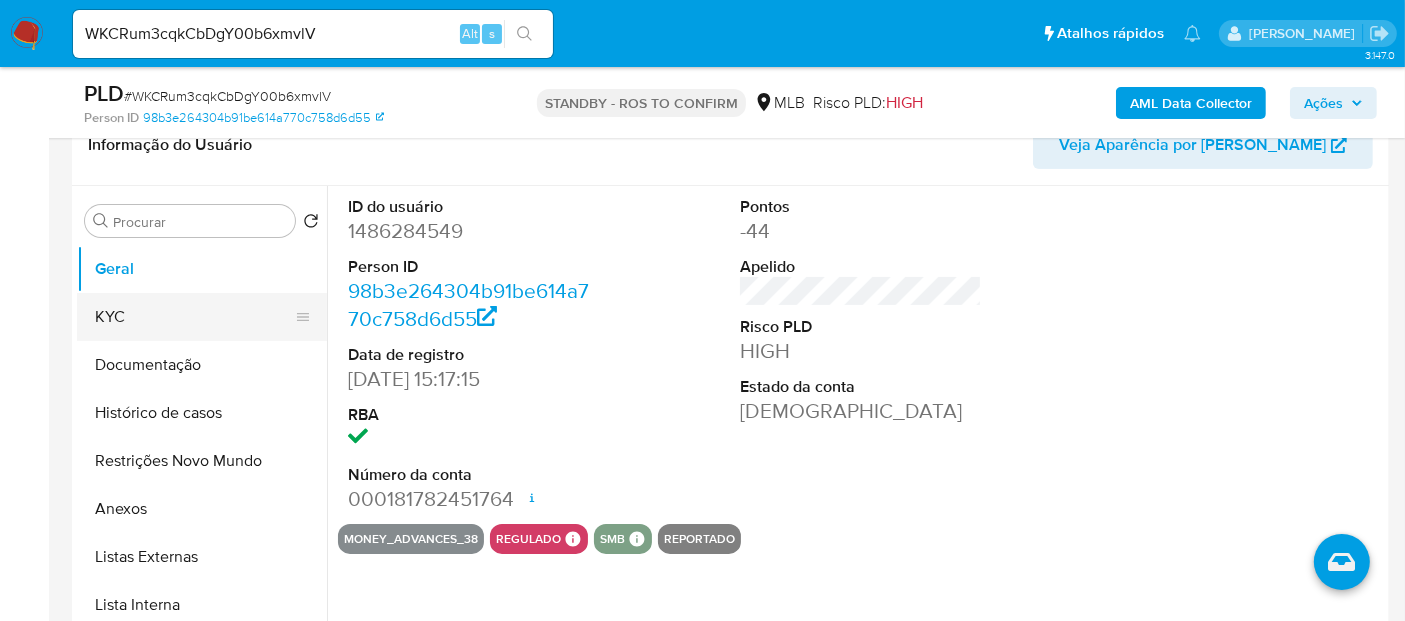 click on "KYC" at bounding box center [194, 317] 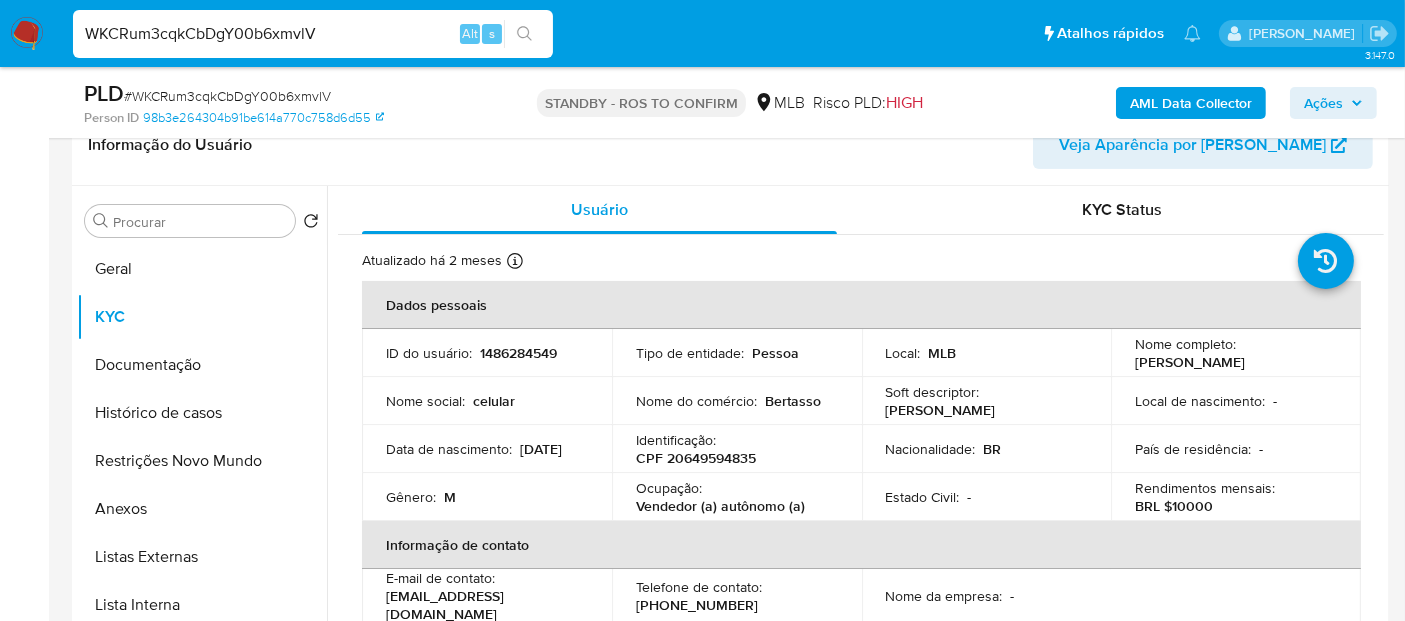 click on "Pausado Ver notificaciones WKCRum3cqkCbDgY00b6xmvlV Alt s Atalhos rápidos   Presiona las siguientes teclas para acceder a algunas de las funciones Pesquisar caso ou usuário Alt s Voltar para casa Alt h Adicione um comentário Alt c Adicionar um anexo Alt a [PERSON_NAME]" at bounding box center [702, 33] 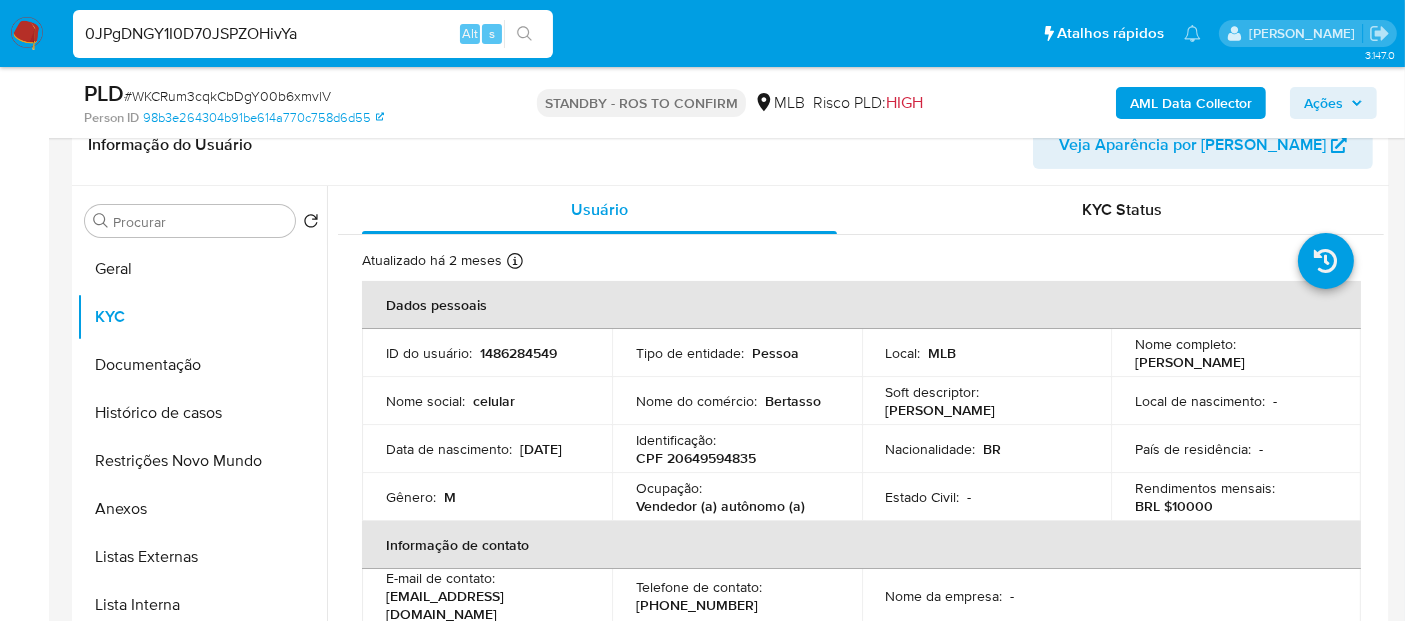 type on "0JPgDNGY1I0D70JSPZOHivYa" 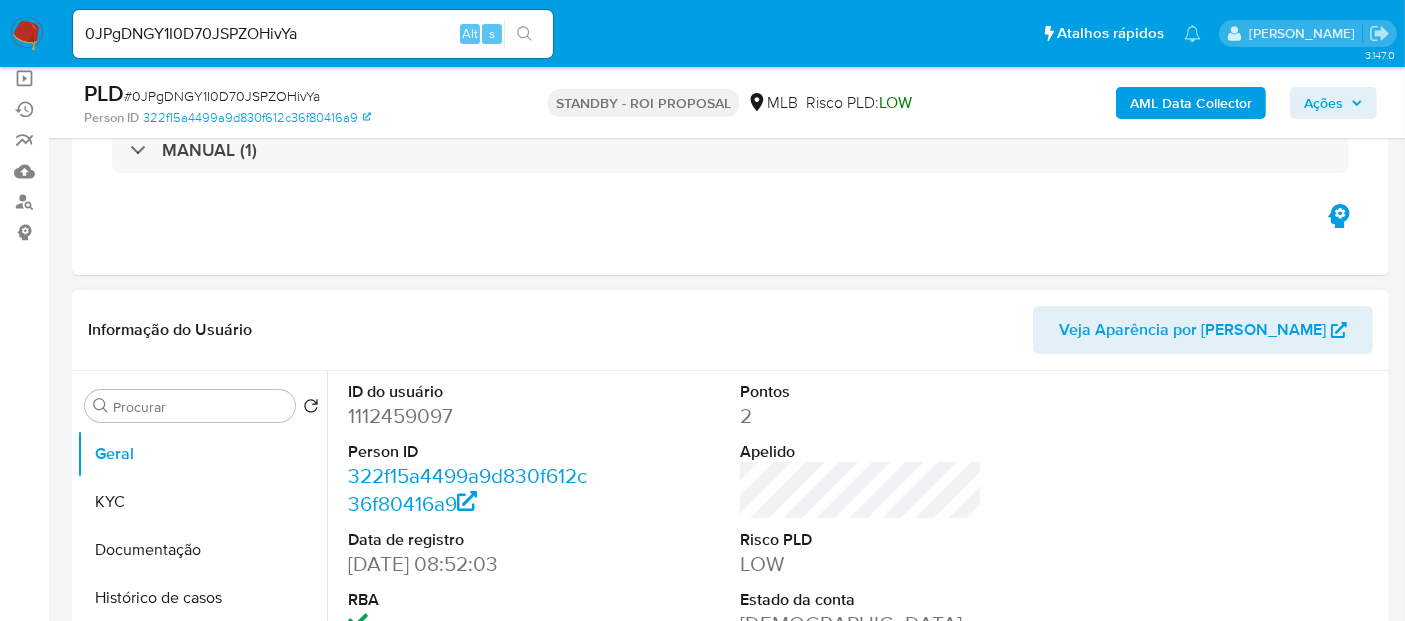 scroll, scrollTop: 222, scrollLeft: 0, axis: vertical 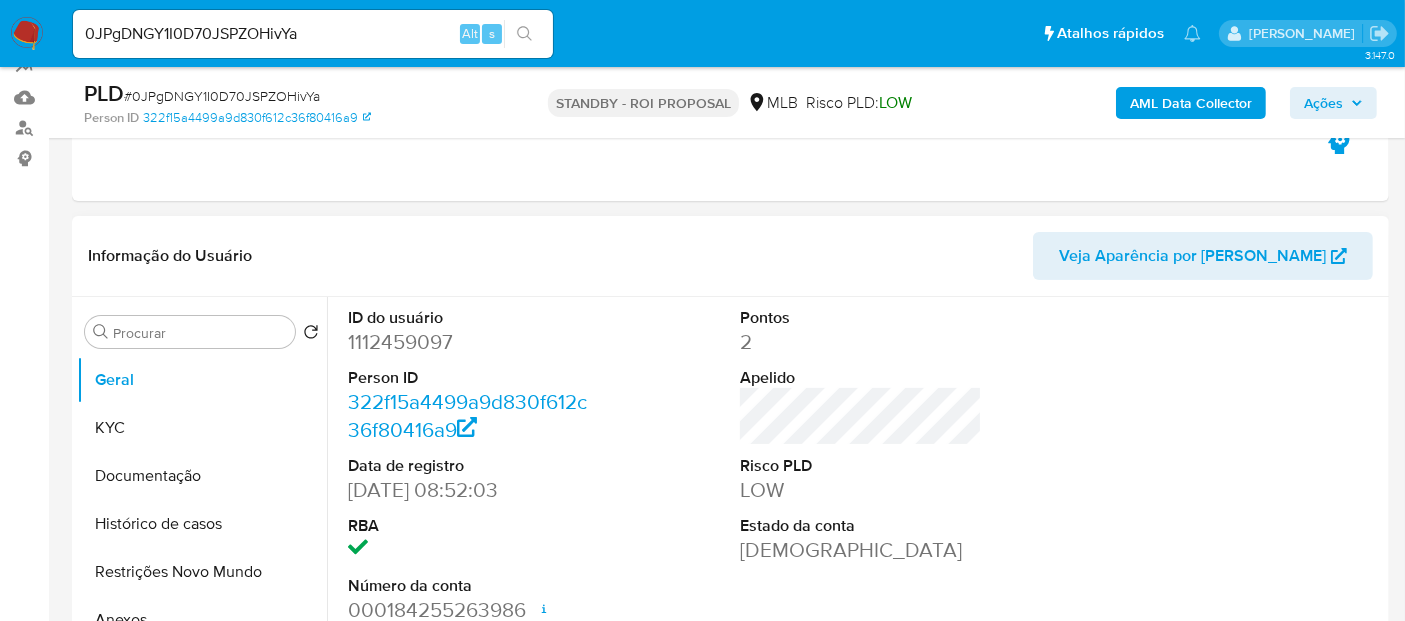 select on "10" 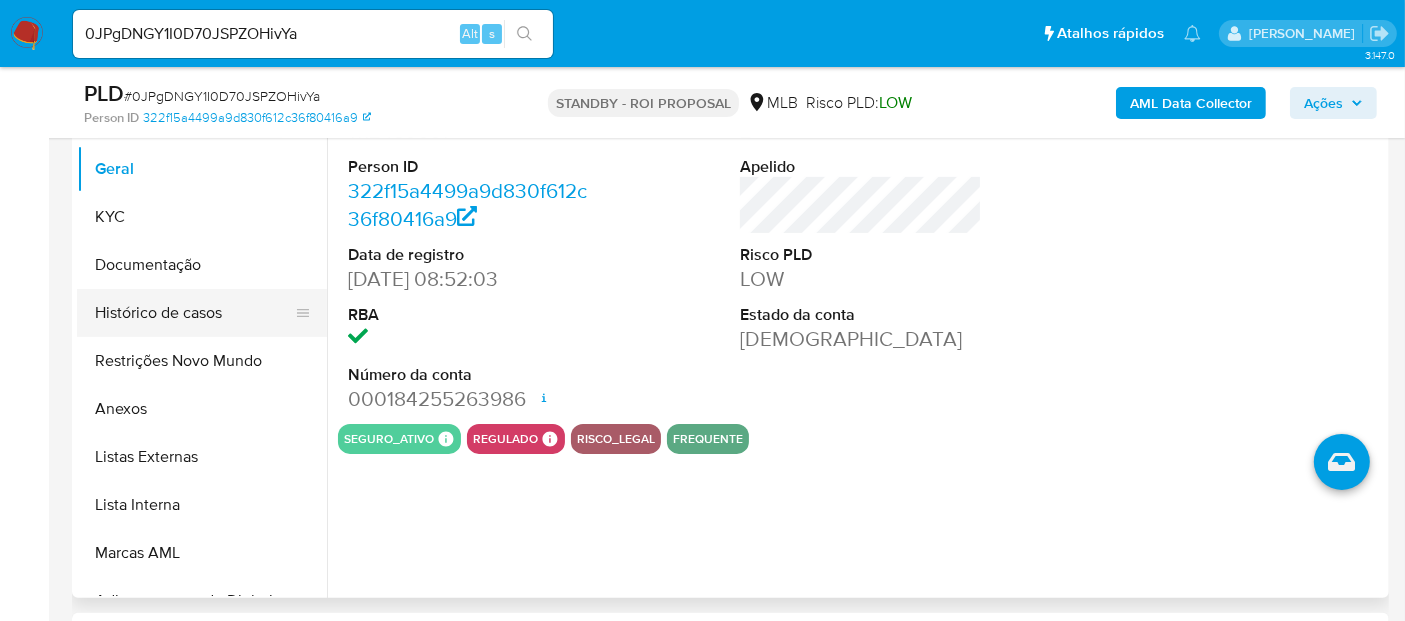 scroll, scrollTop: 444, scrollLeft: 0, axis: vertical 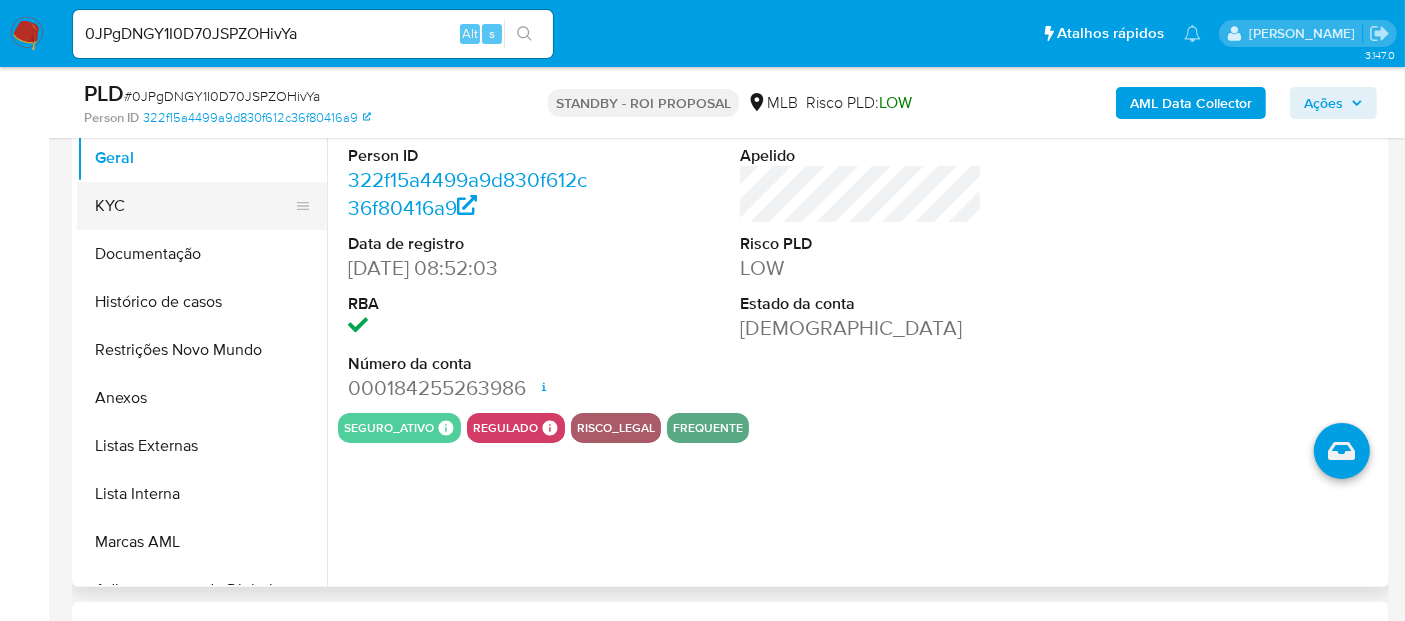 click on "KYC" at bounding box center (194, 206) 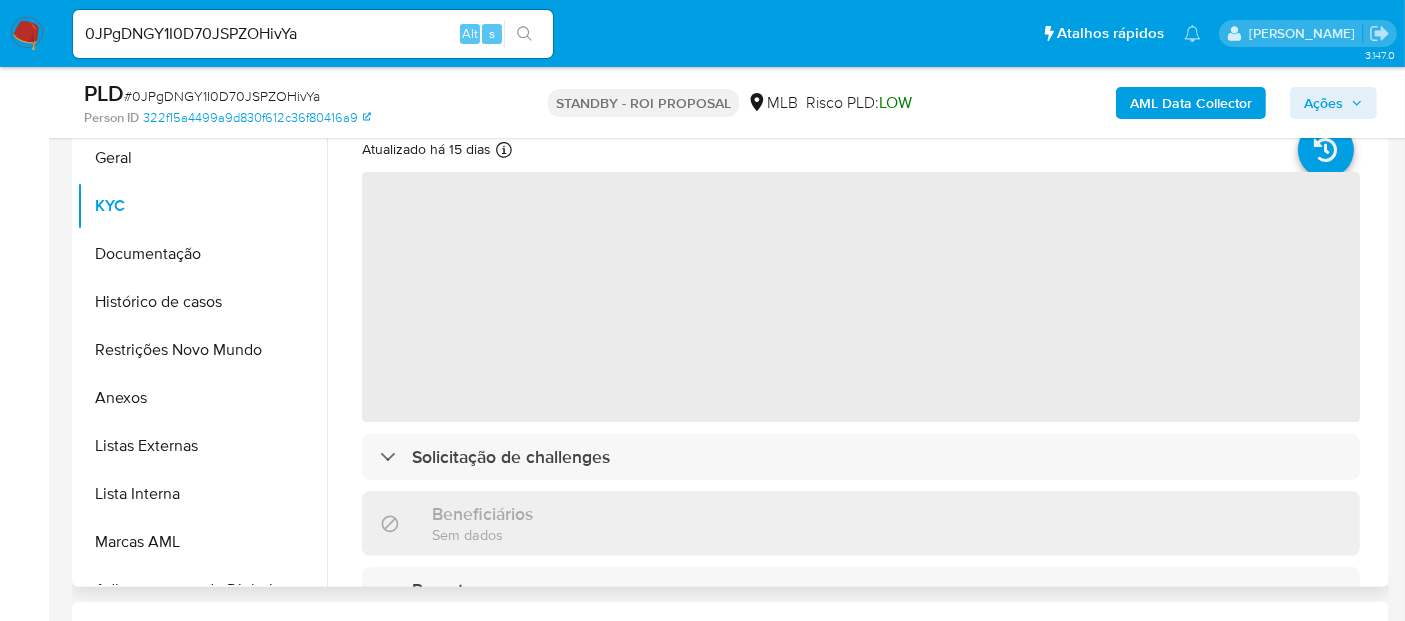 scroll, scrollTop: 333, scrollLeft: 0, axis: vertical 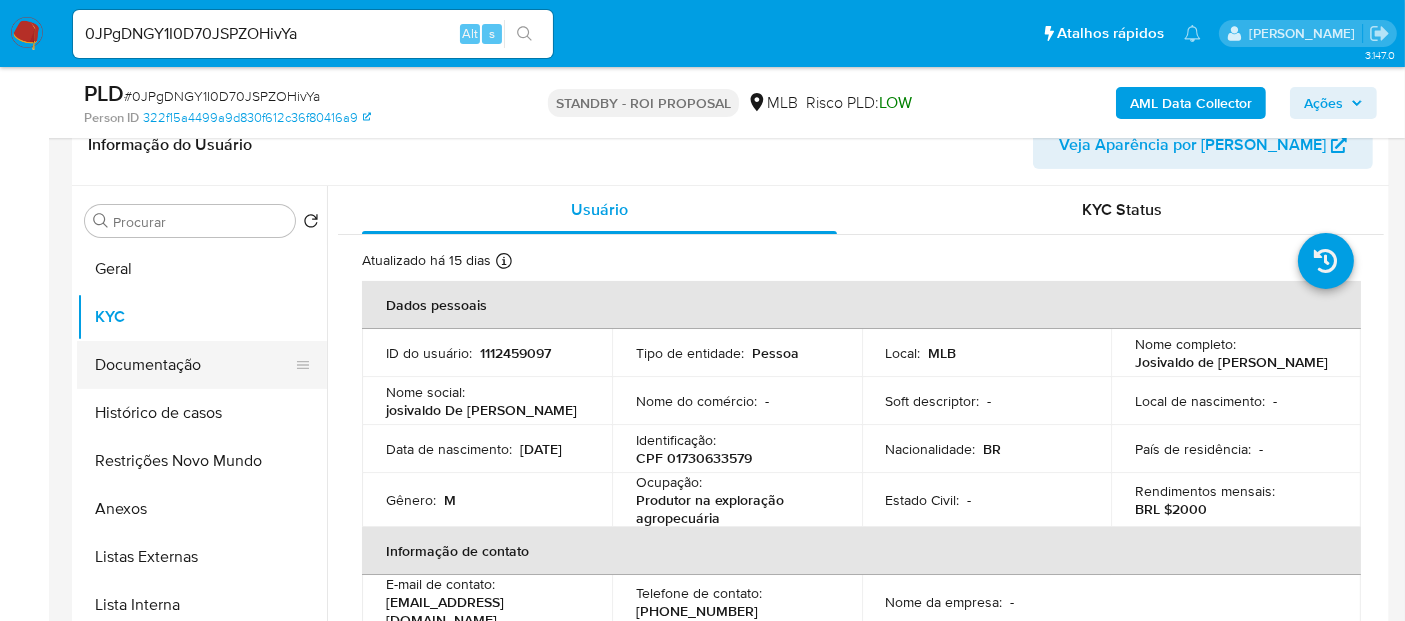click on "Documentação" at bounding box center (194, 365) 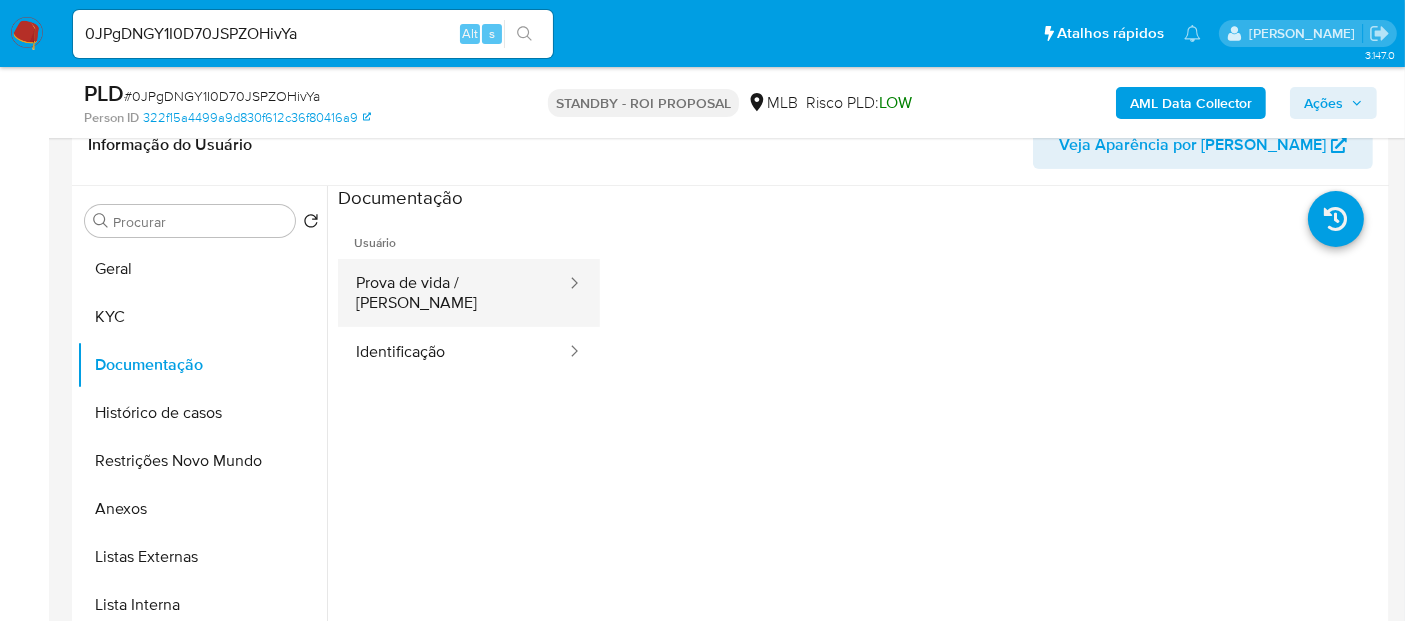click on "Prova de vida / [PERSON_NAME]" at bounding box center (453, 293) 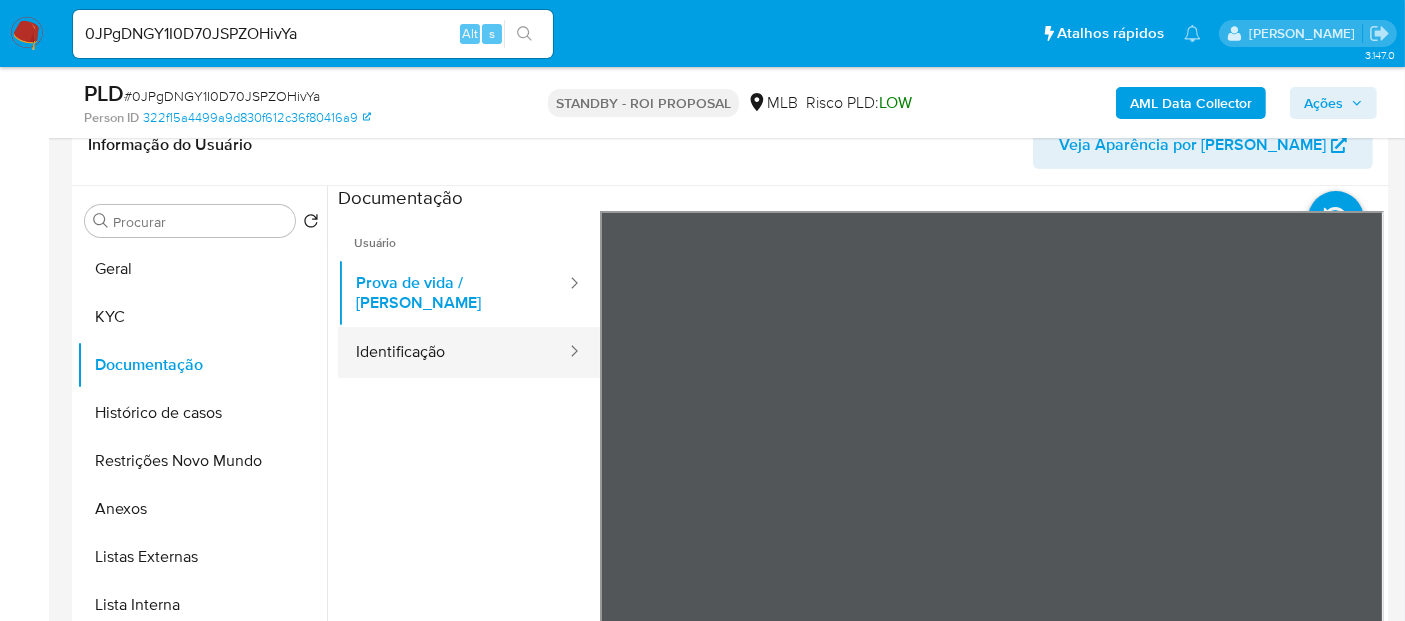 click on "Identificação" at bounding box center [453, 352] 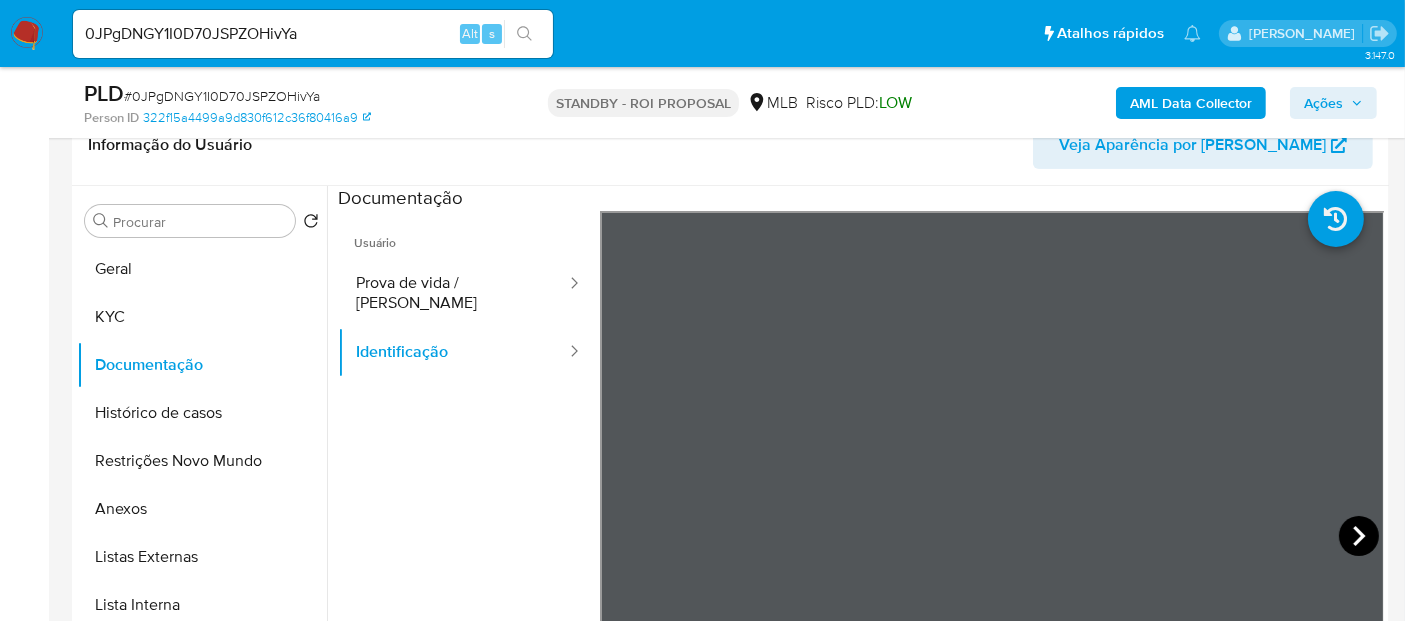 click 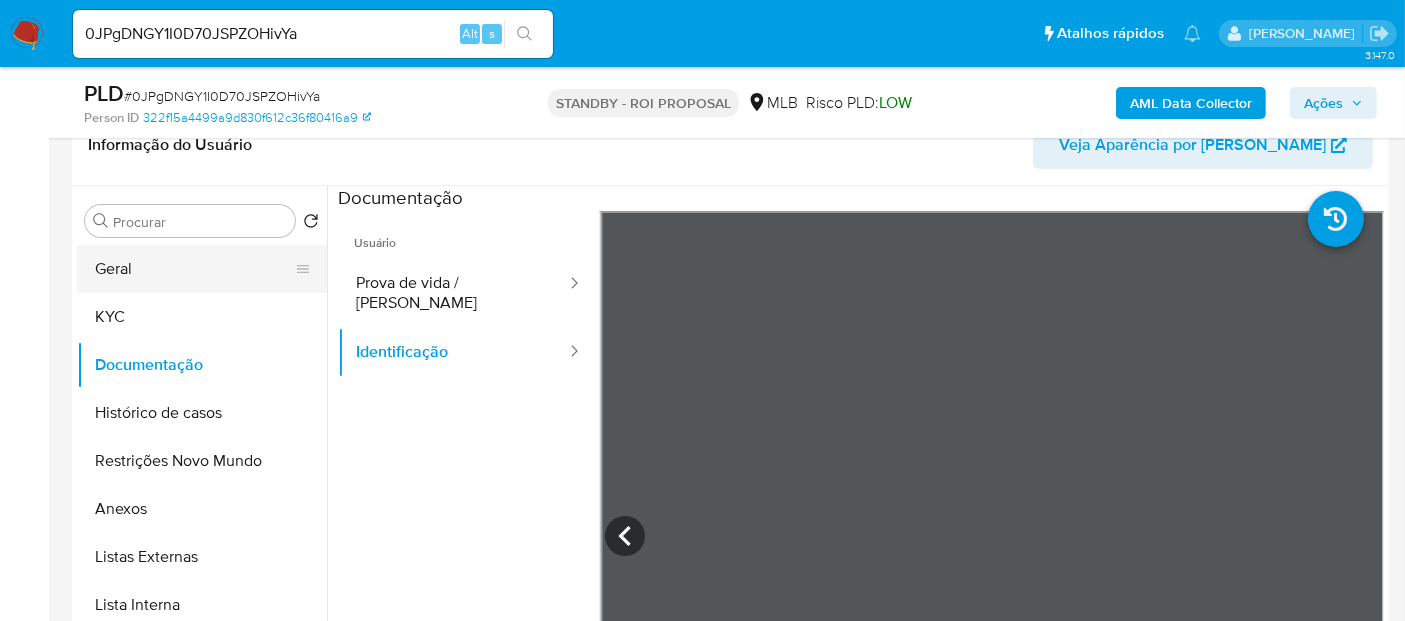 click on "Geral" at bounding box center [194, 269] 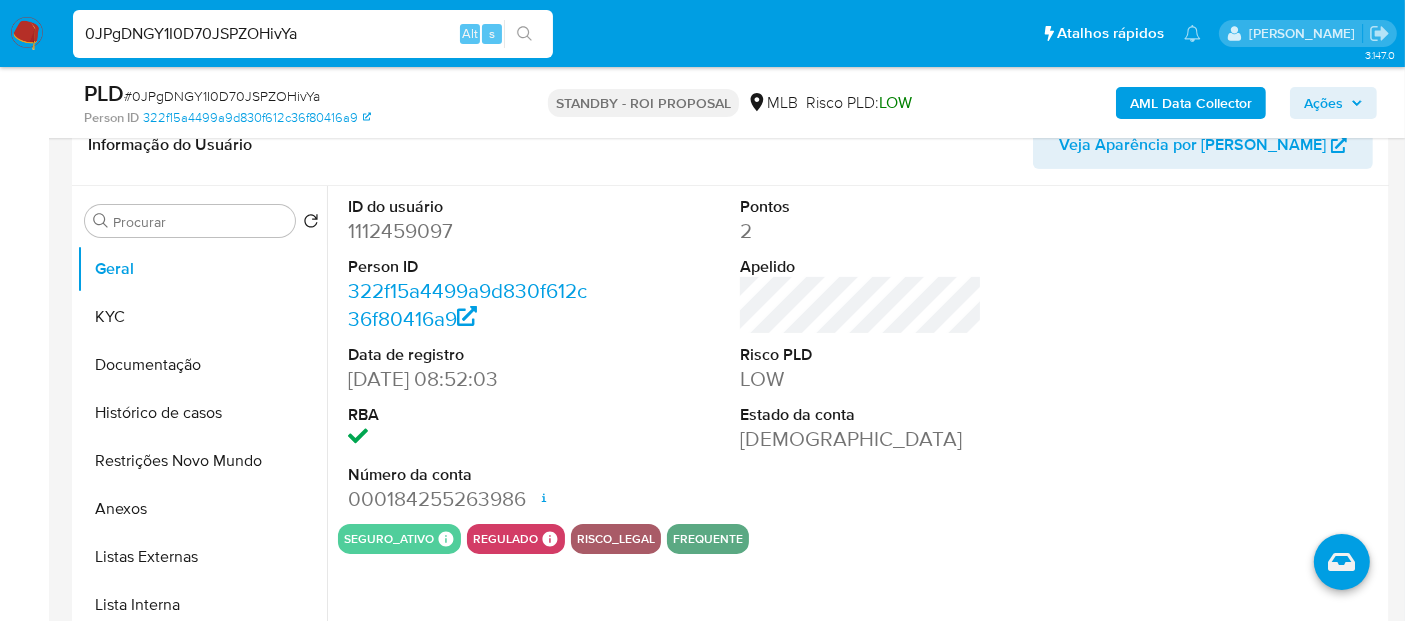 drag, startPoint x: 340, startPoint y: 35, endPoint x: 0, endPoint y: 35, distance: 340 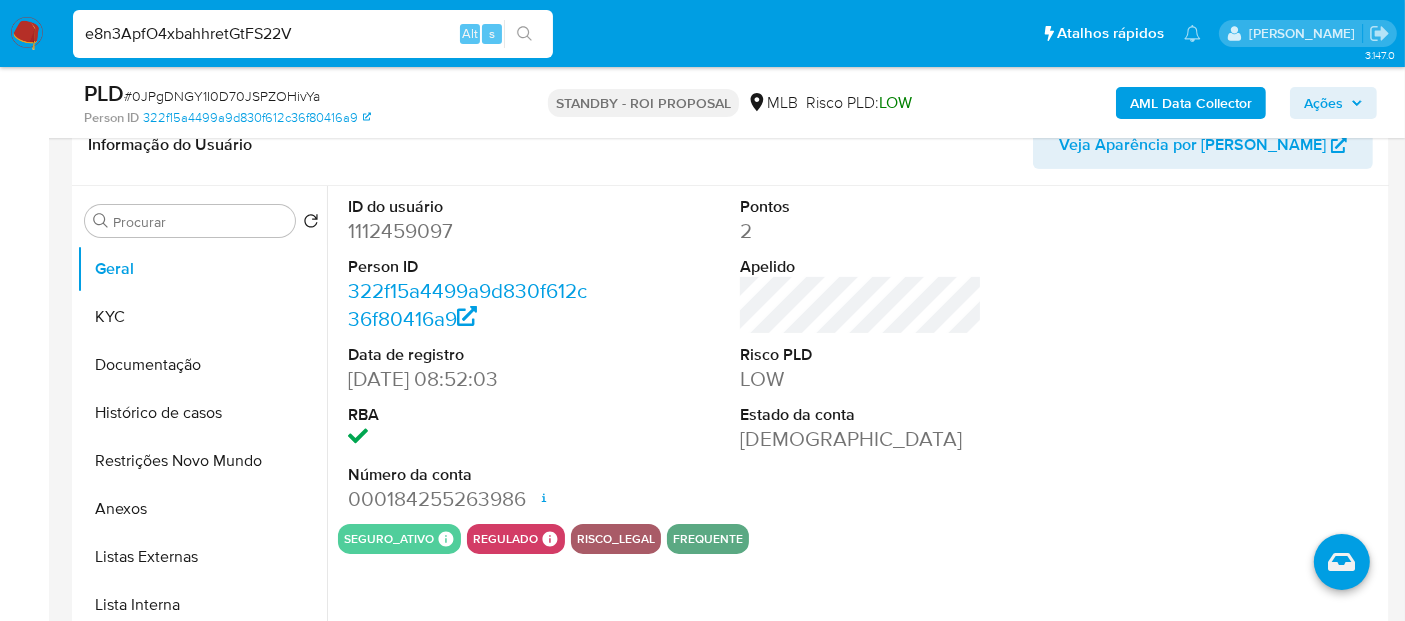 type on "e8n3ApfO4xbahhretGtFS22V" 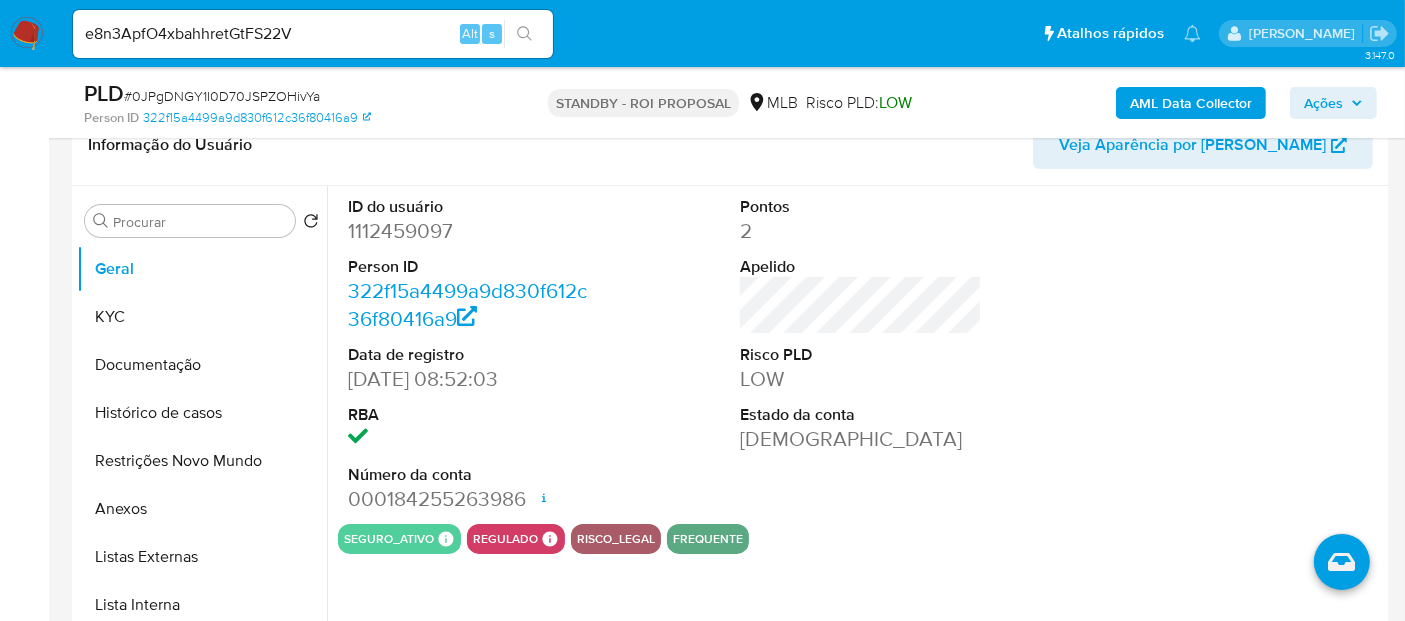 click 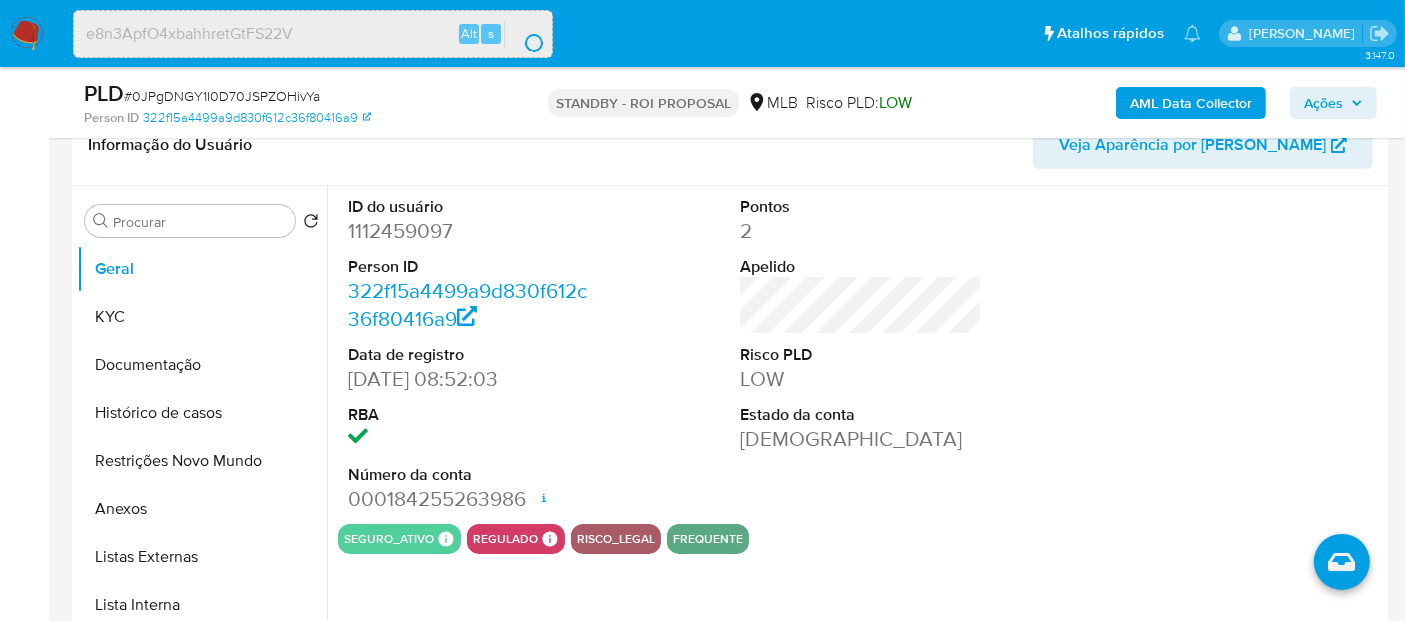 scroll, scrollTop: 0, scrollLeft: 0, axis: both 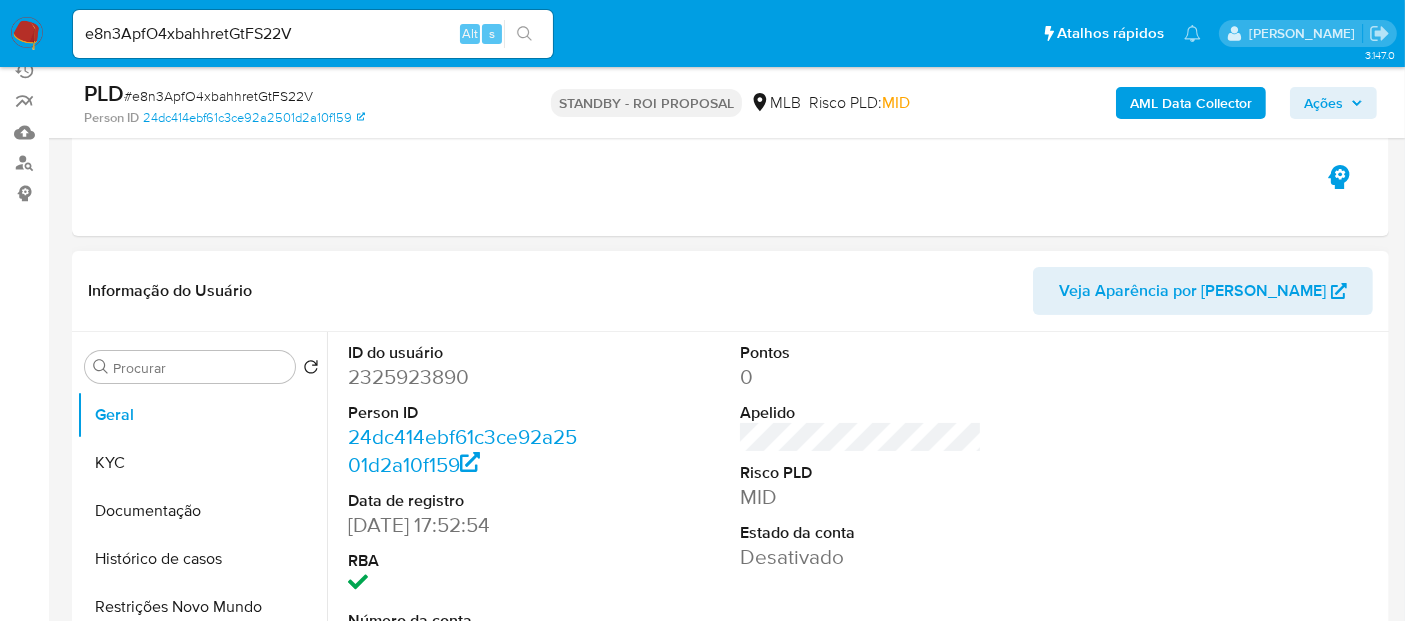 select on "10" 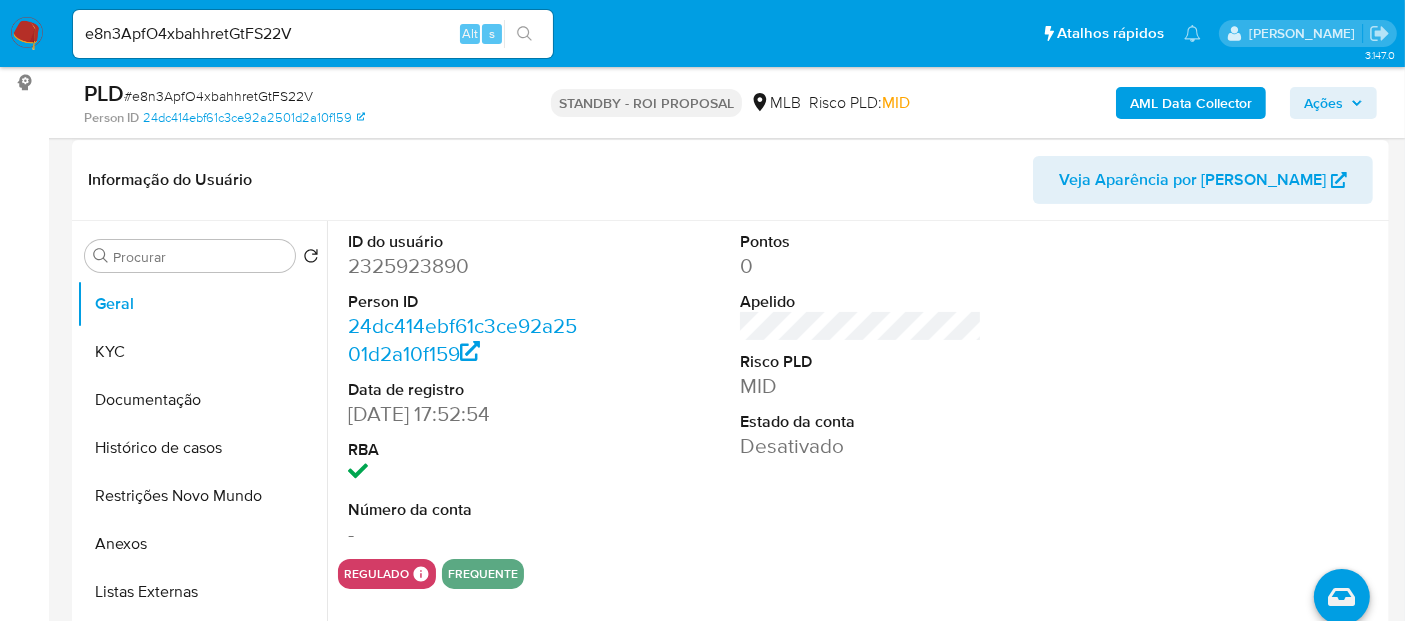 scroll, scrollTop: 333, scrollLeft: 0, axis: vertical 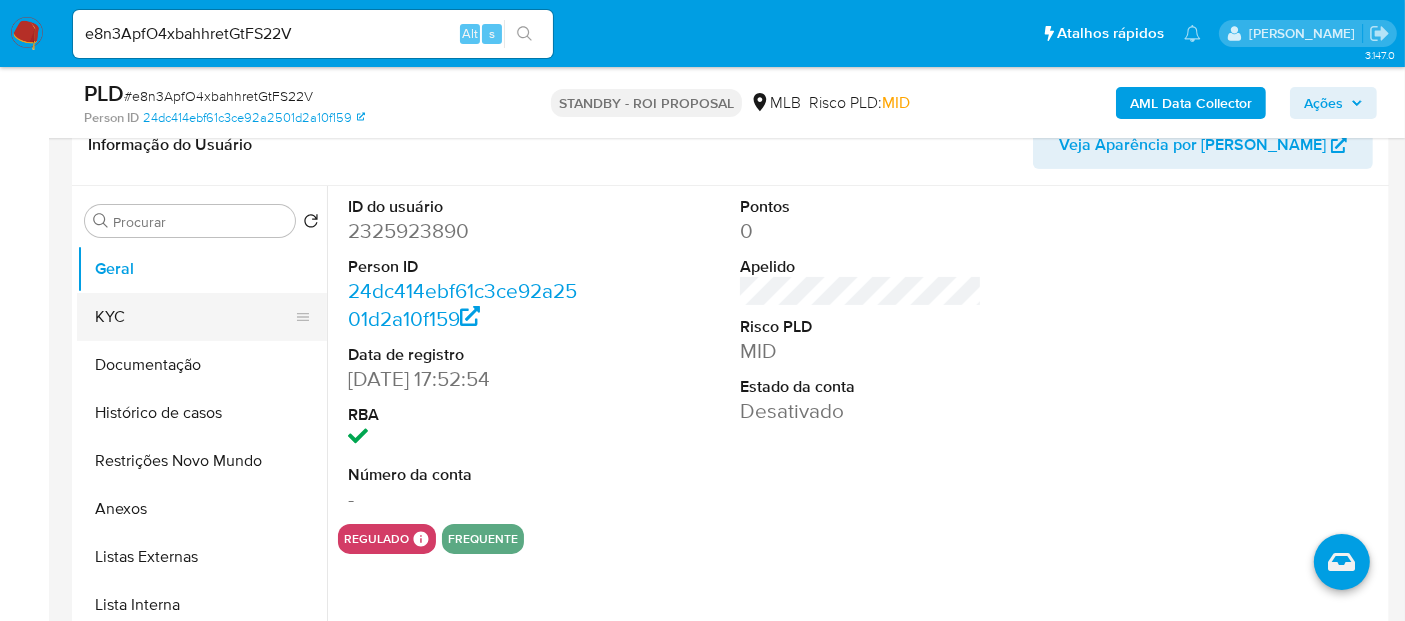 click on "KYC" at bounding box center [194, 317] 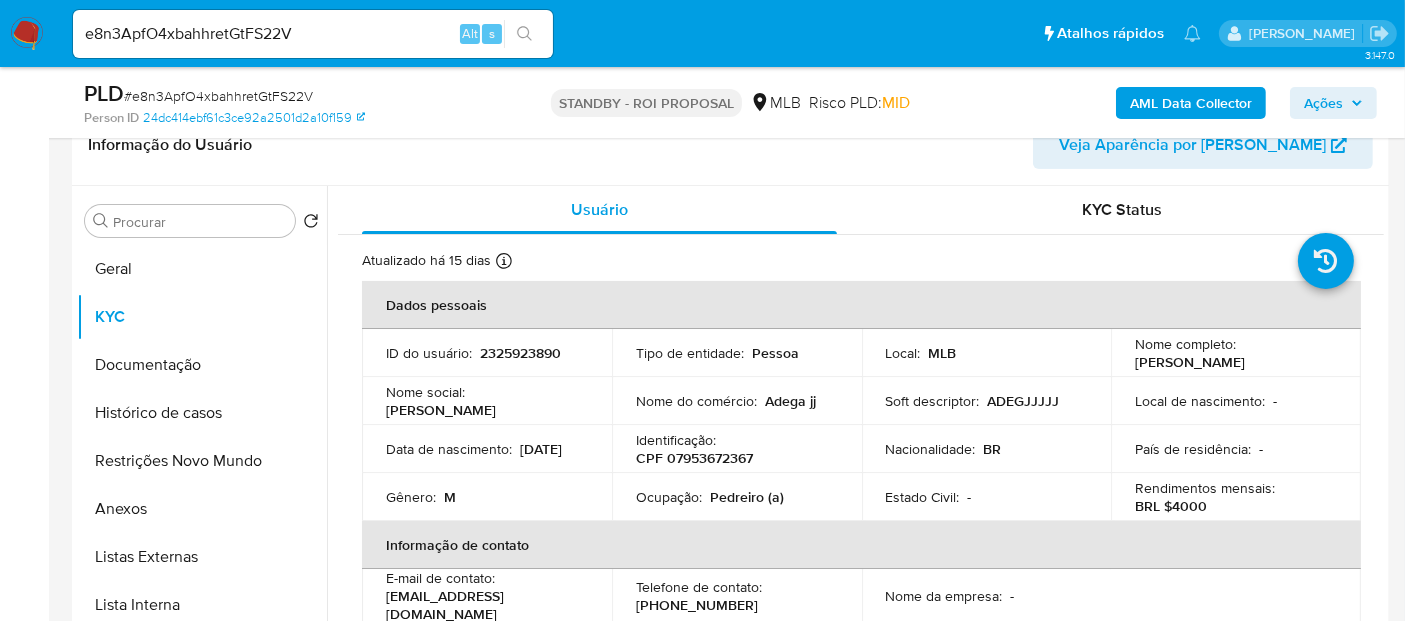 drag, startPoint x: 408, startPoint y: 461, endPoint x: 522, endPoint y: 467, distance: 114.15778 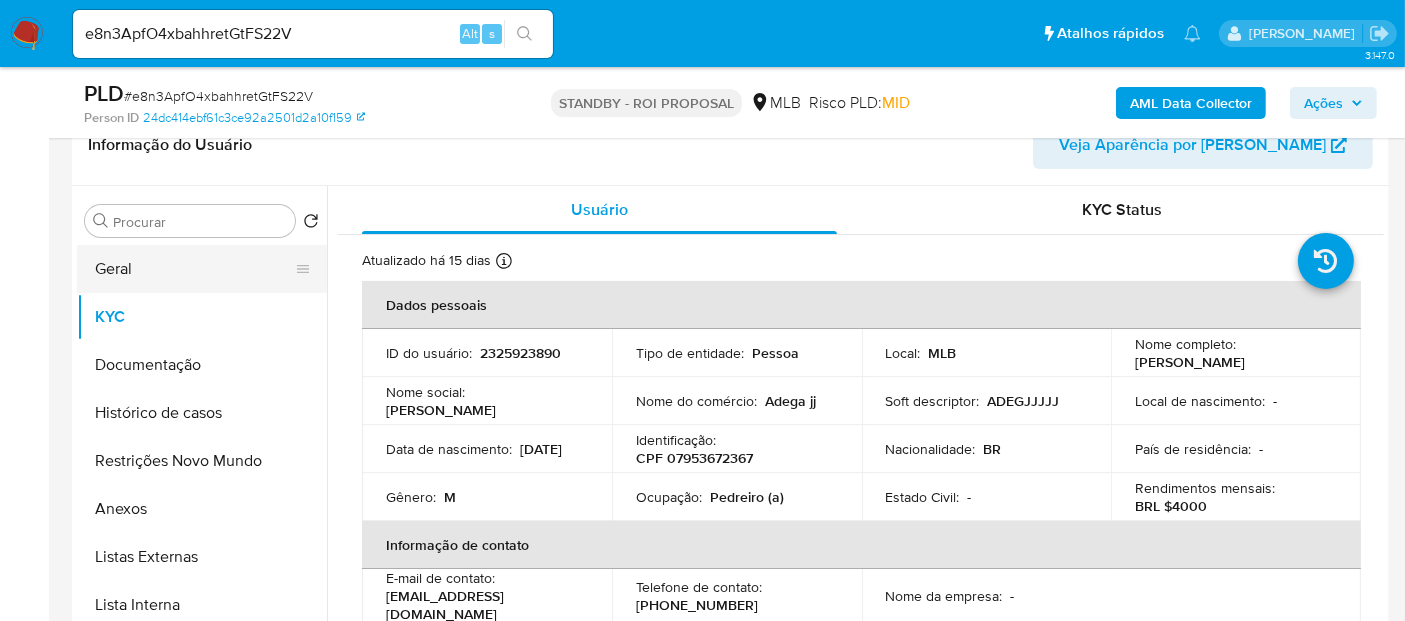 click on "Geral" at bounding box center [194, 269] 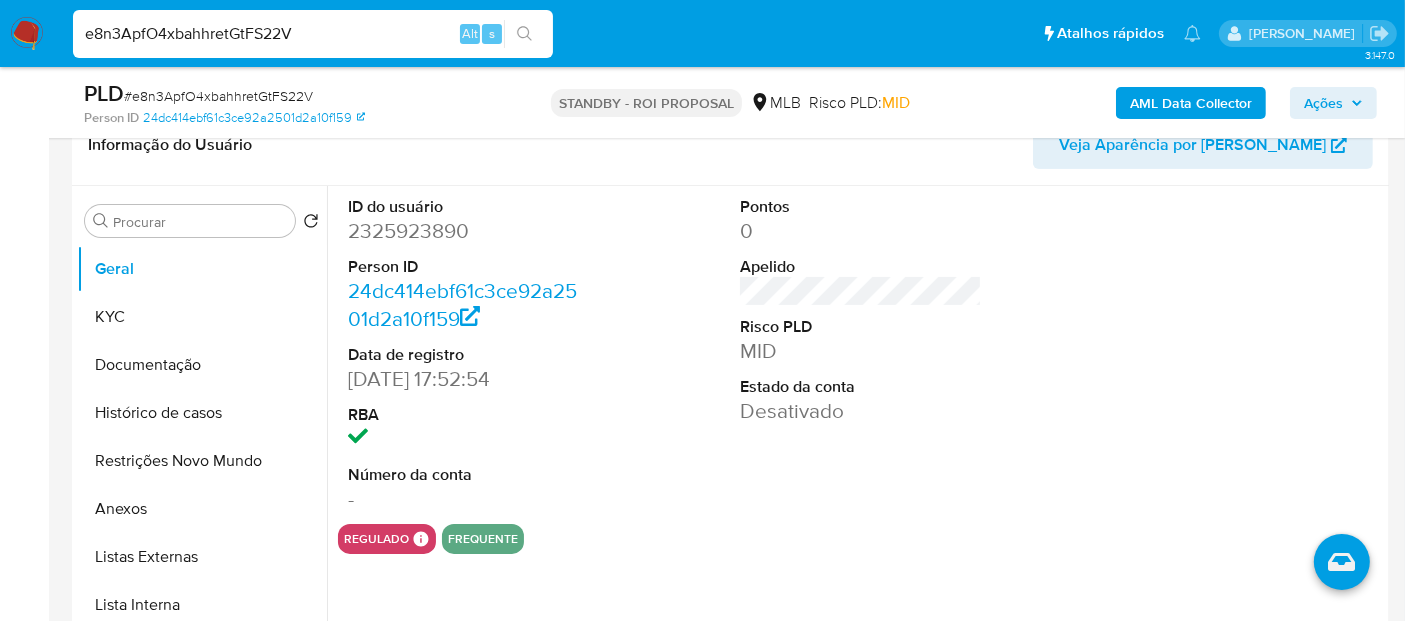 drag, startPoint x: 365, startPoint y: 36, endPoint x: 0, endPoint y: 34, distance: 365.0055 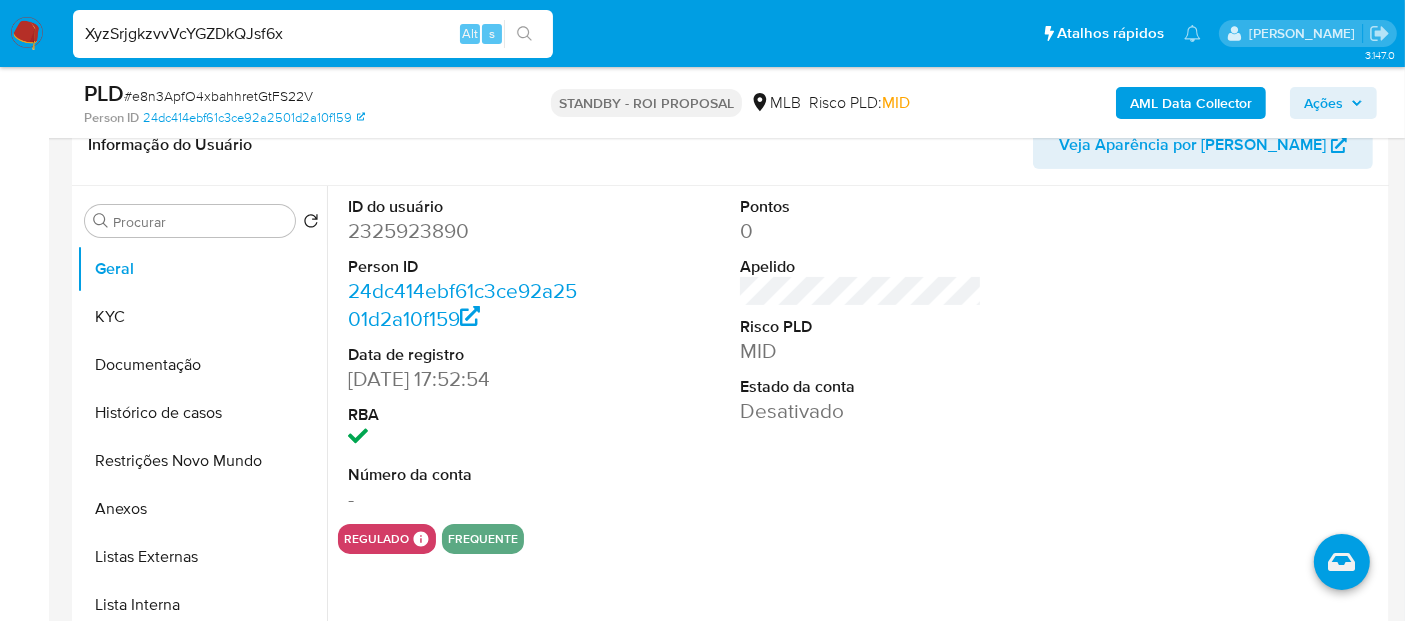 type on "XyzSrjgkzvvVcYGZDkQJsf6x" 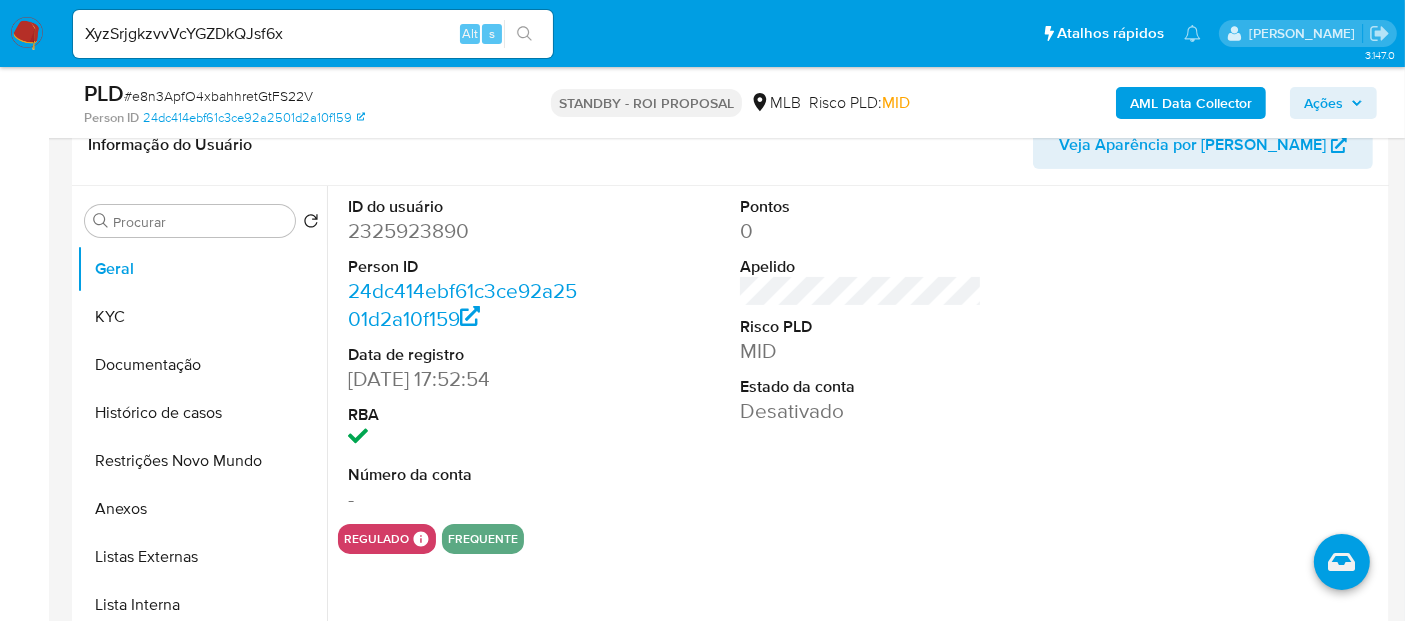 click 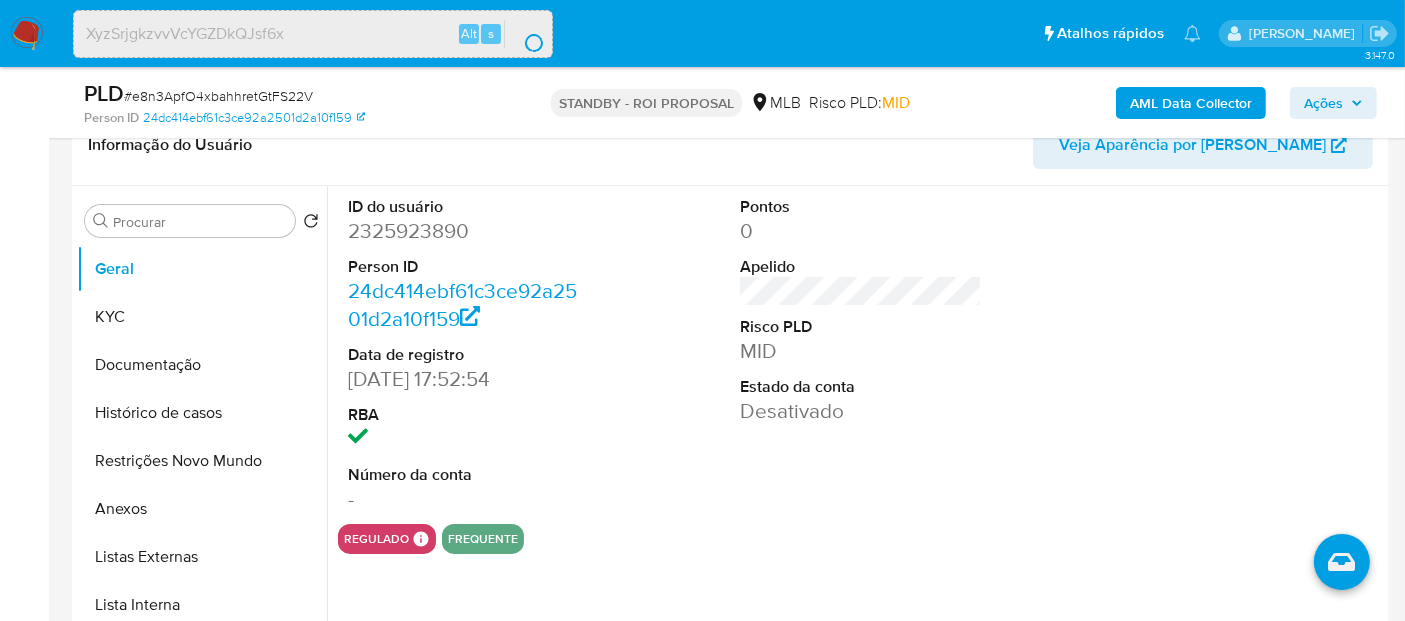 scroll, scrollTop: 0, scrollLeft: 0, axis: both 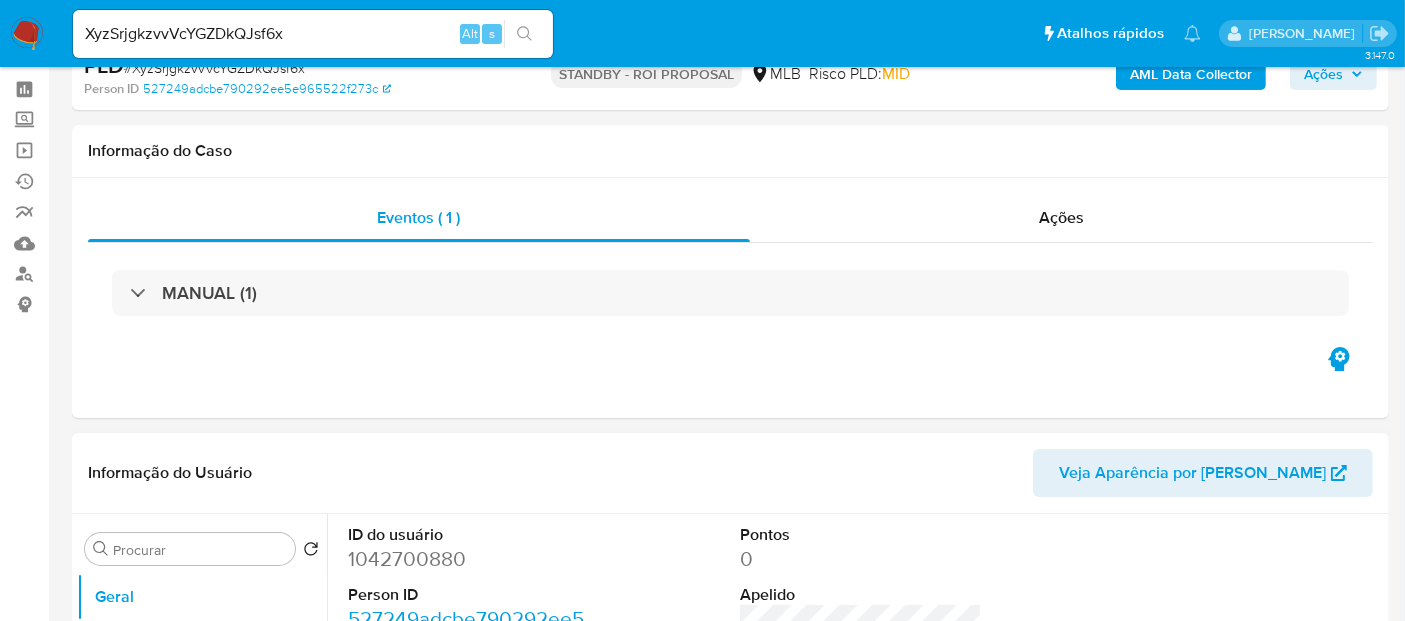 select on "10" 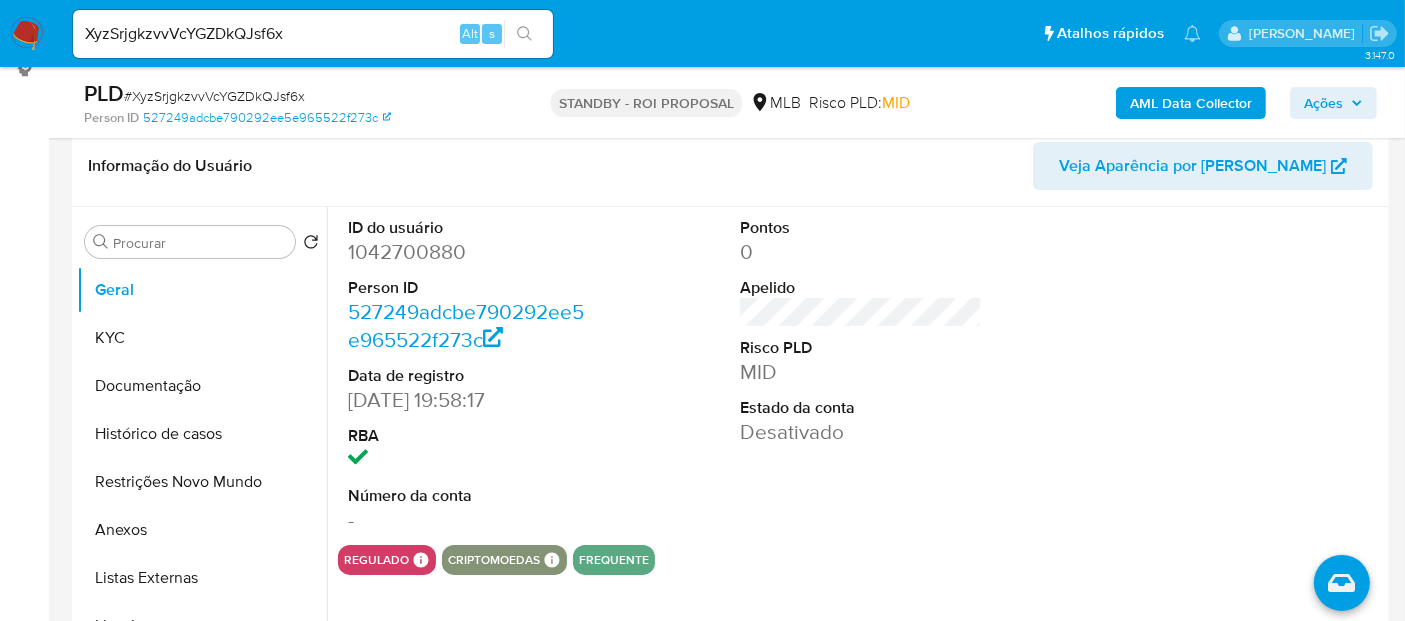 scroll, scrollTop: 333, scrollLeft: 0, axis: vertical 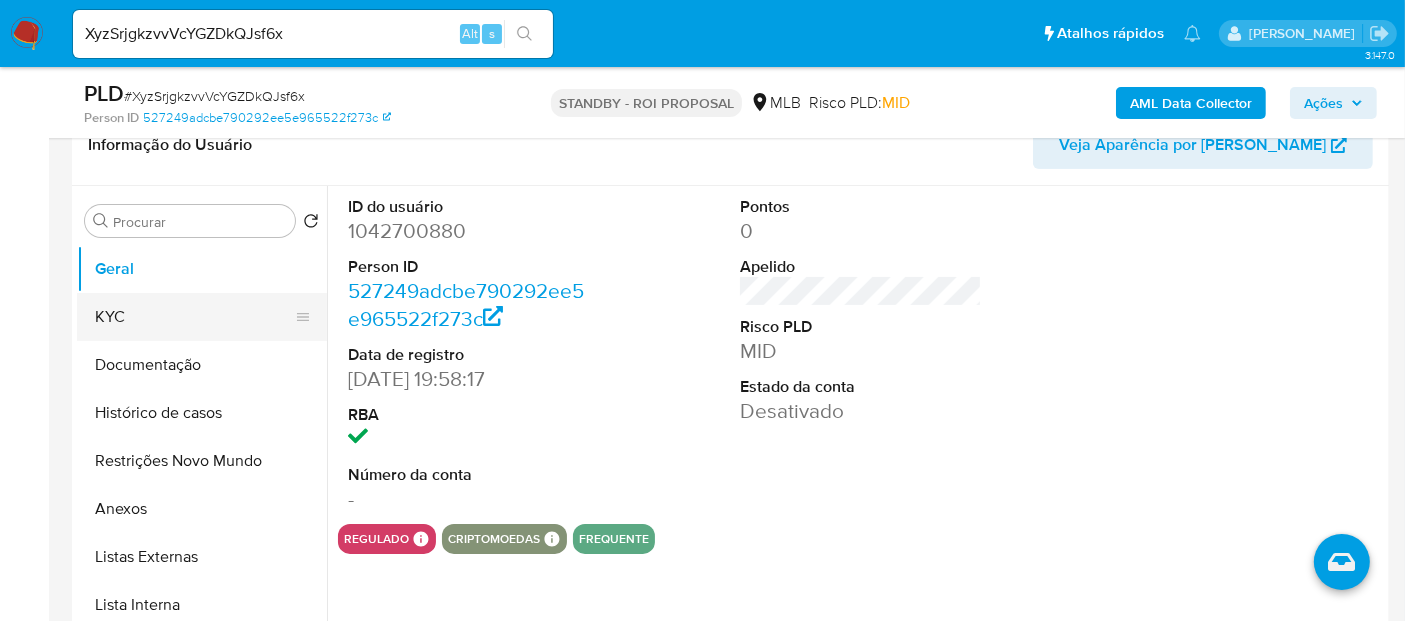 click on "KYC" at bounding box center [194, 317] 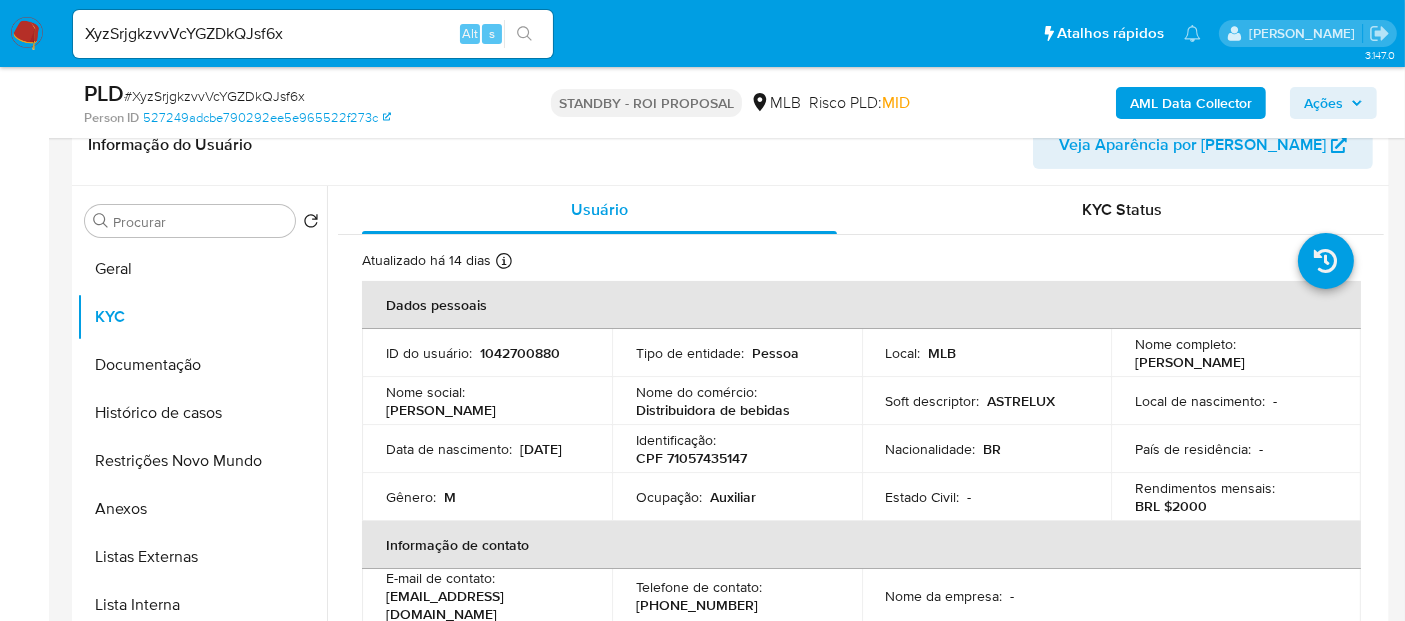 drag, startPoint x: 387, startPoint y: 457, endPoint x: 480, endPoint y: 457, distance: 93 